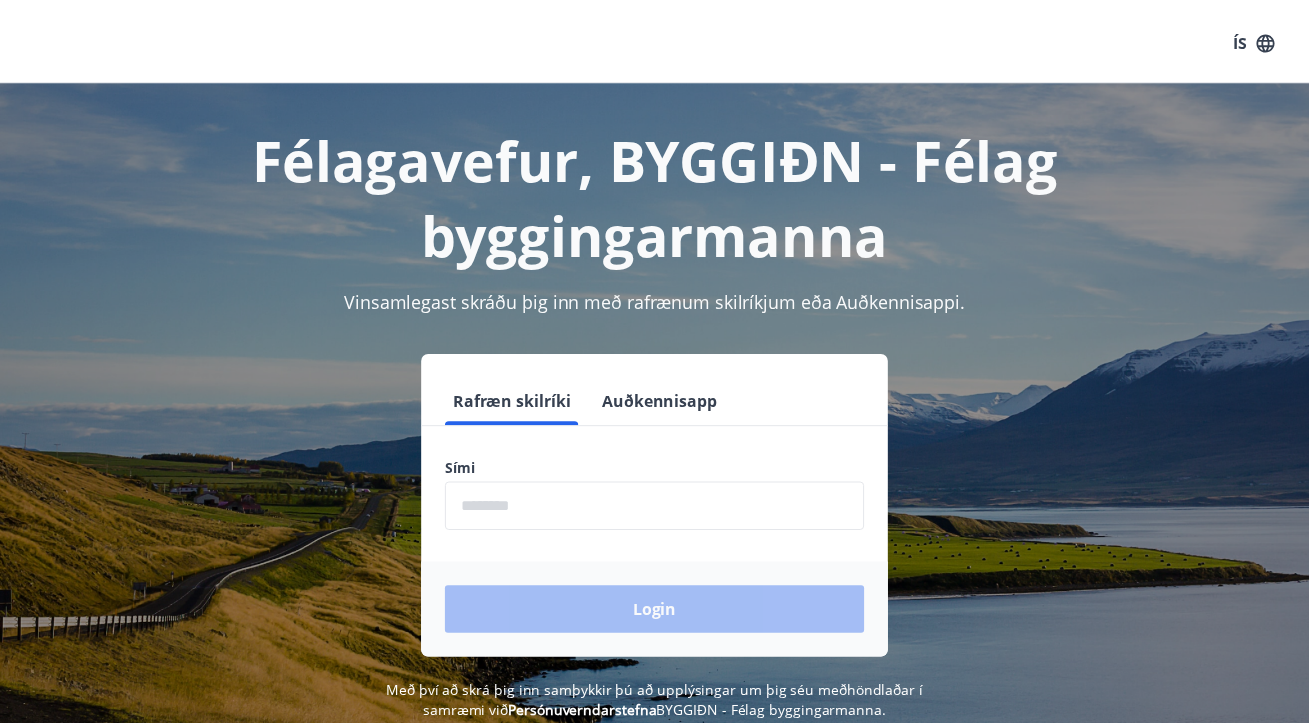 scroll, scrollTop: 0, scrollLeft: 0, axis: both 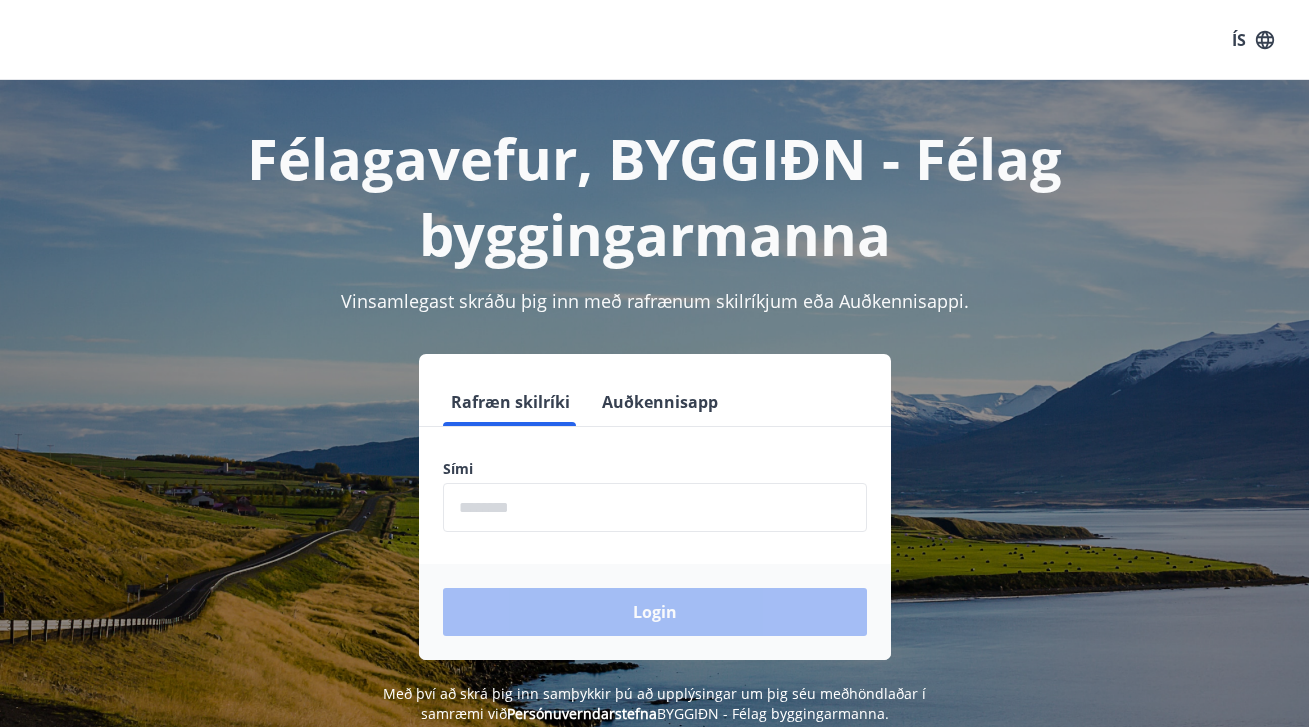 click at bounding box center (655, 507) 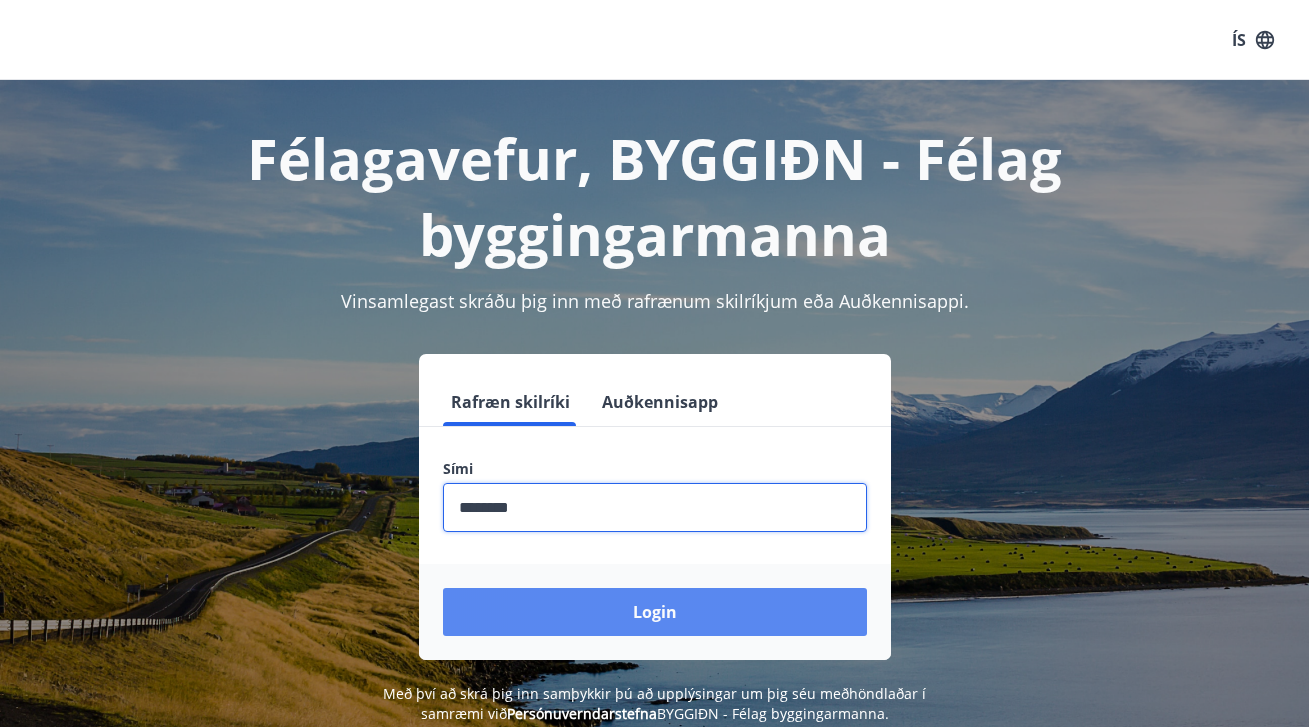 type on "********" 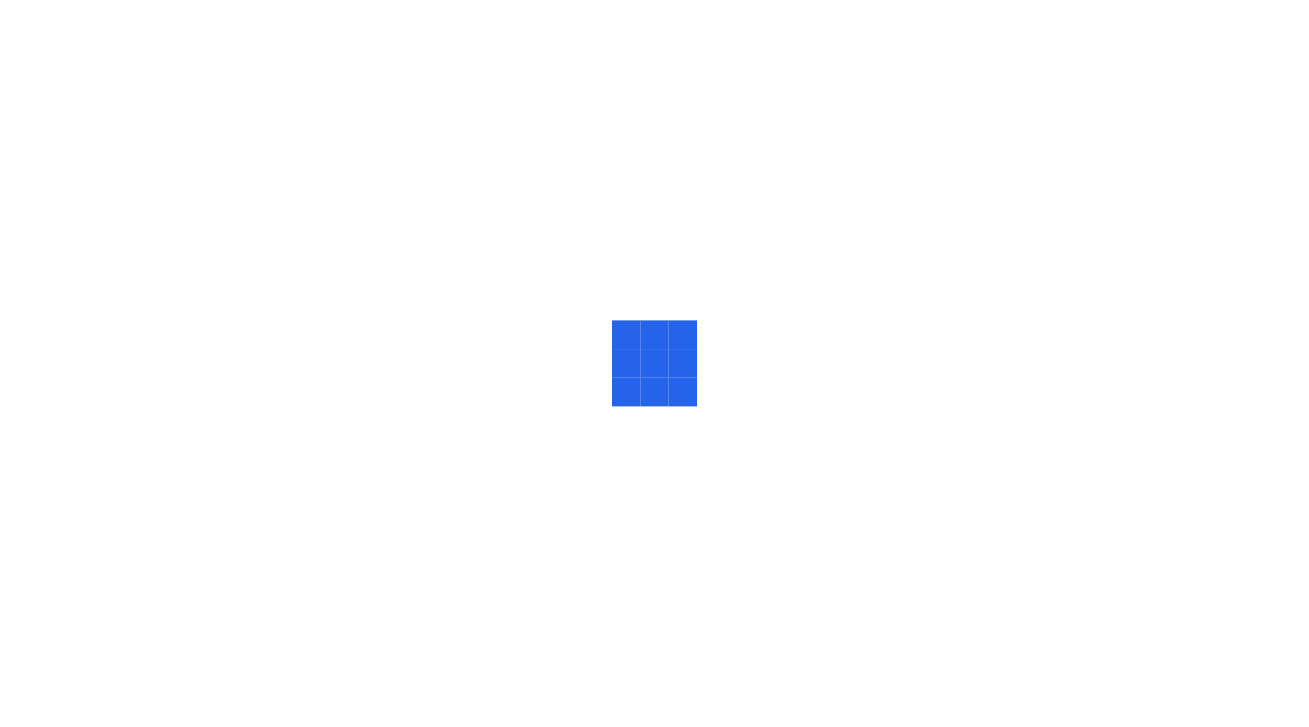 scroll, scrollTop: 0, scrollLeft: 0, axis: both 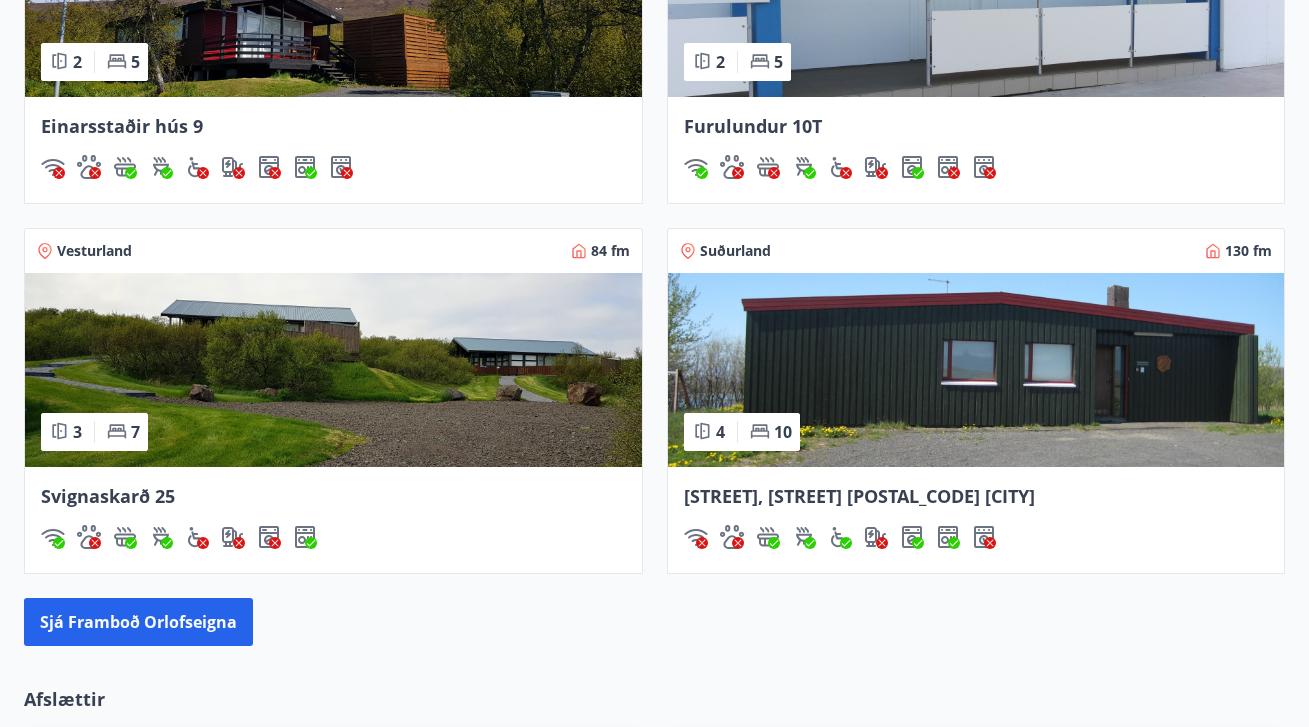 click at bounding box center [976, 370] 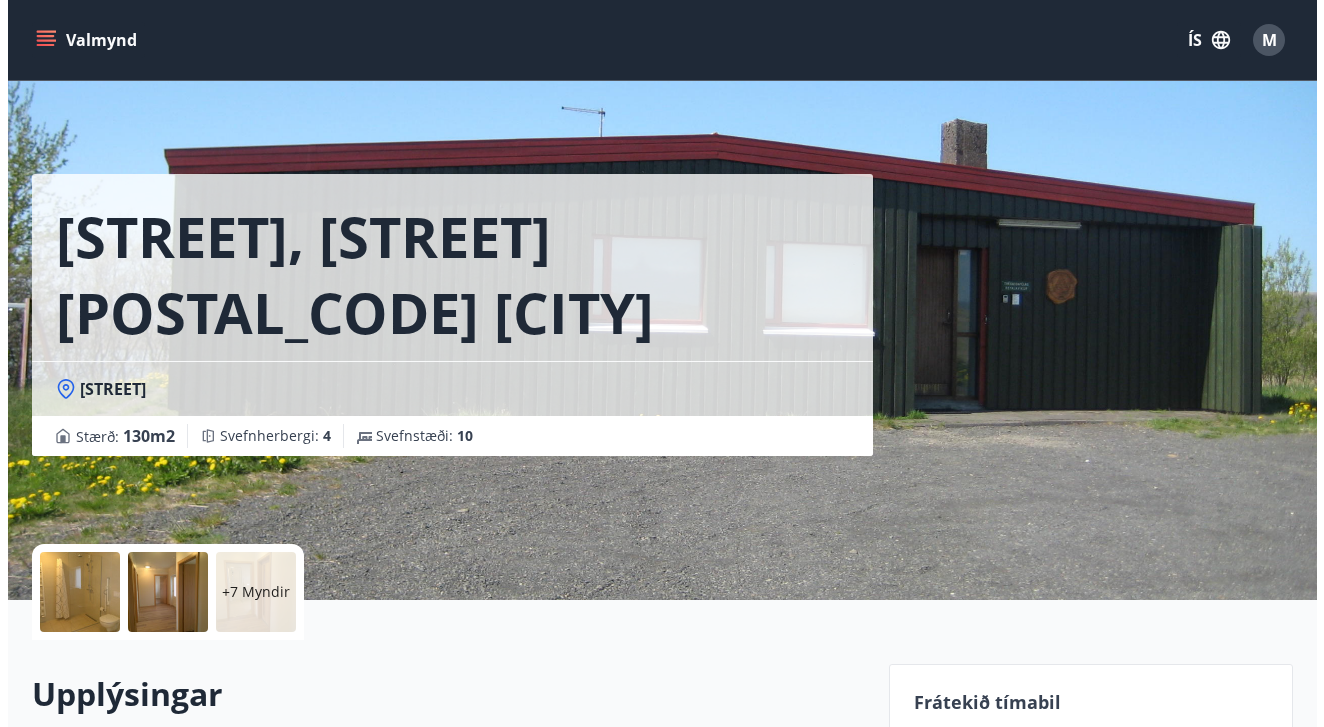 scroll, scrollTop: 142, scrollLeft: 0, axis: vertical 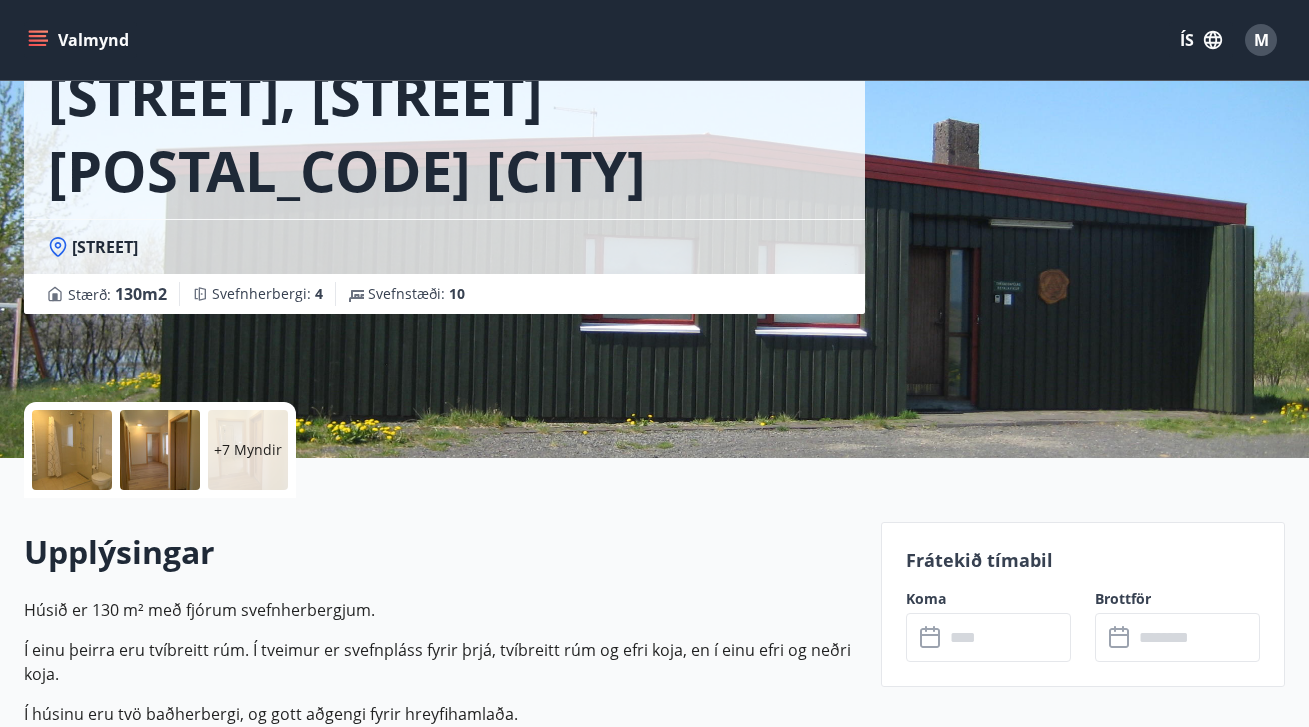 drag, startPoint x: 58, startPoint y: 437, endPoint x: 65, endPoint y: 448, distance: 13.038404 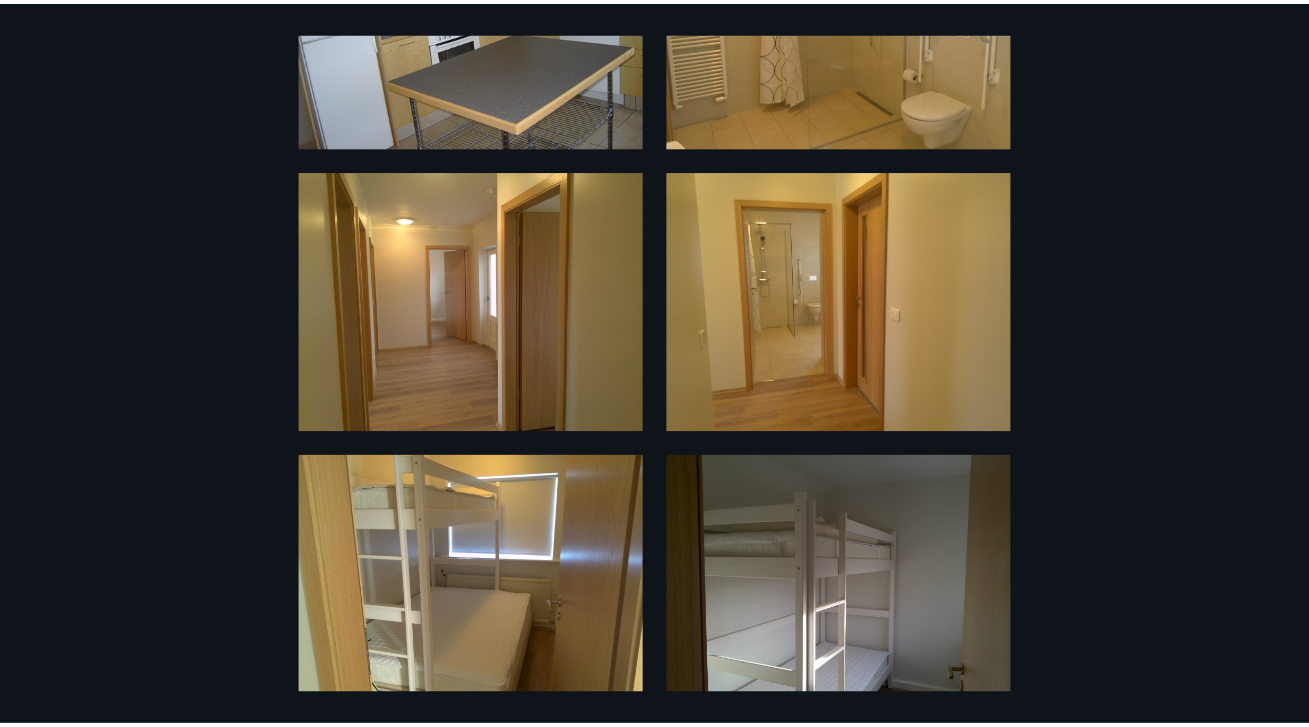 scroll, scrollTop: 0, scrollLeft: 0, axis: both 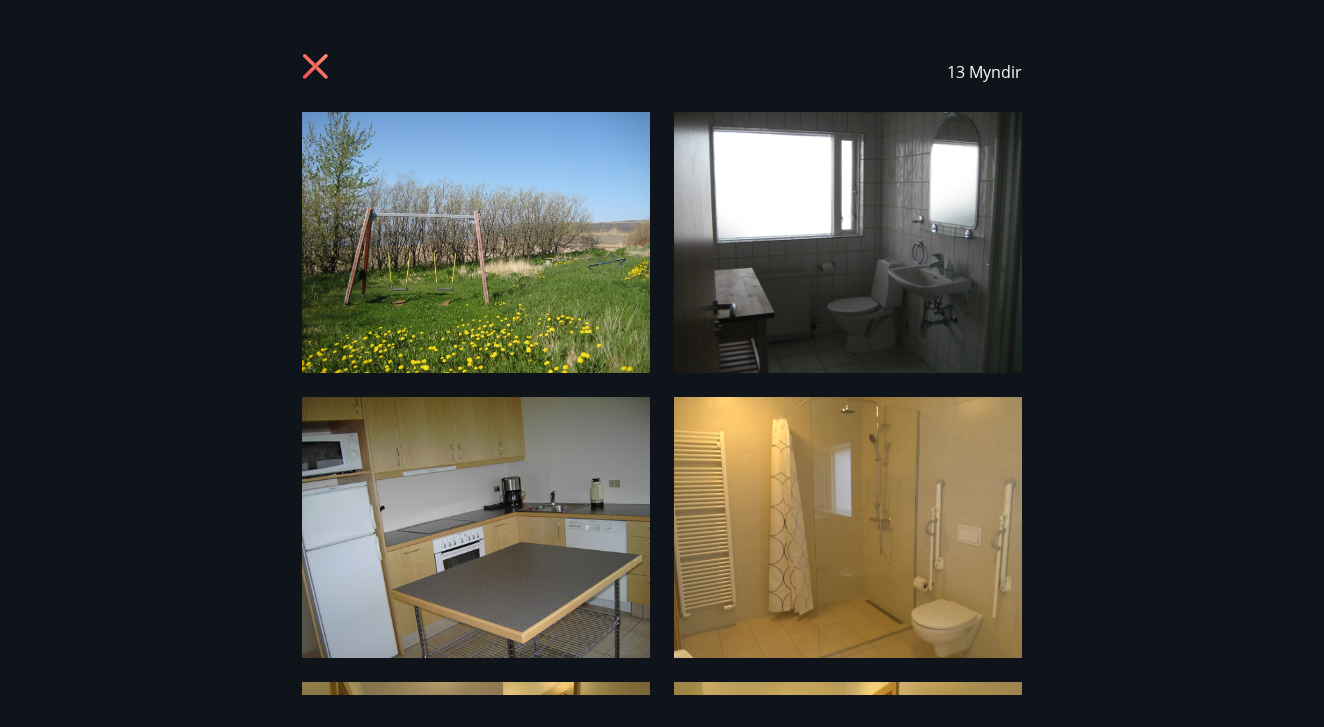 drag, startPoint x: 317, startPoint y: 59, endPoint x: 302, endPoint y: 49, distance: 18.027756 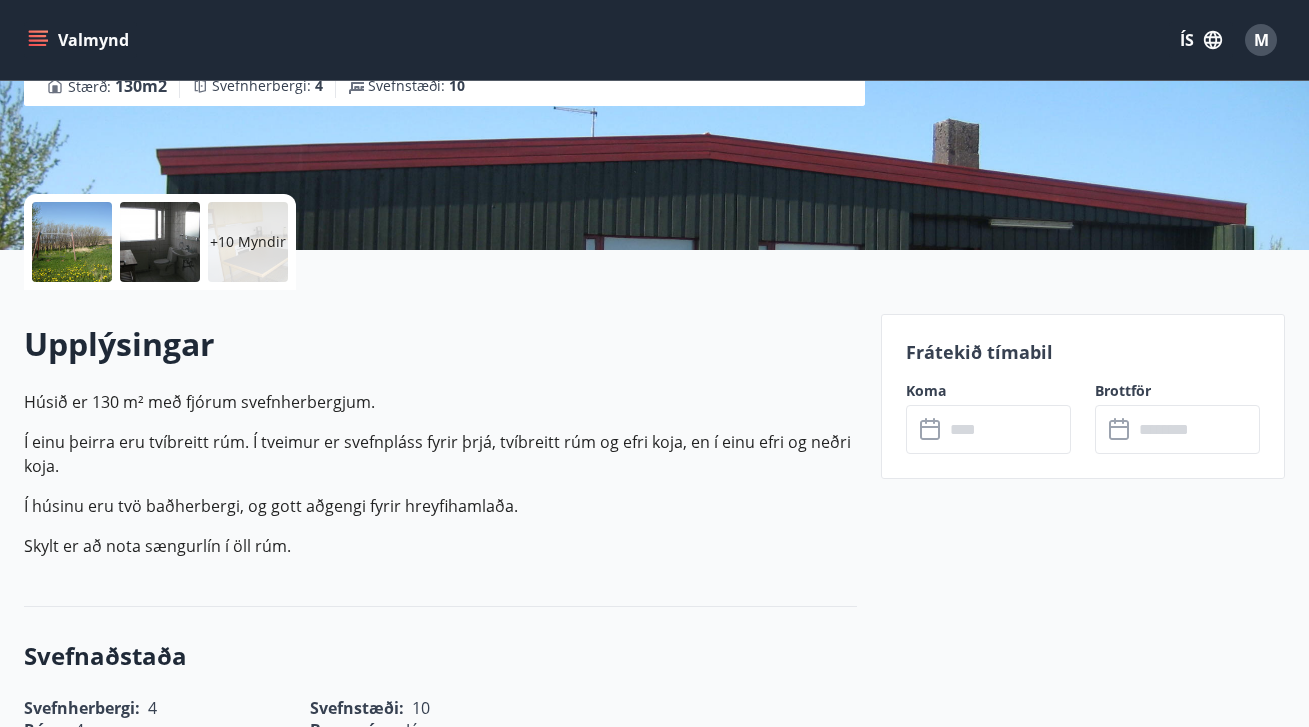 scroll, scrollTop: 571, scrollLeft: 0, axis: vertical 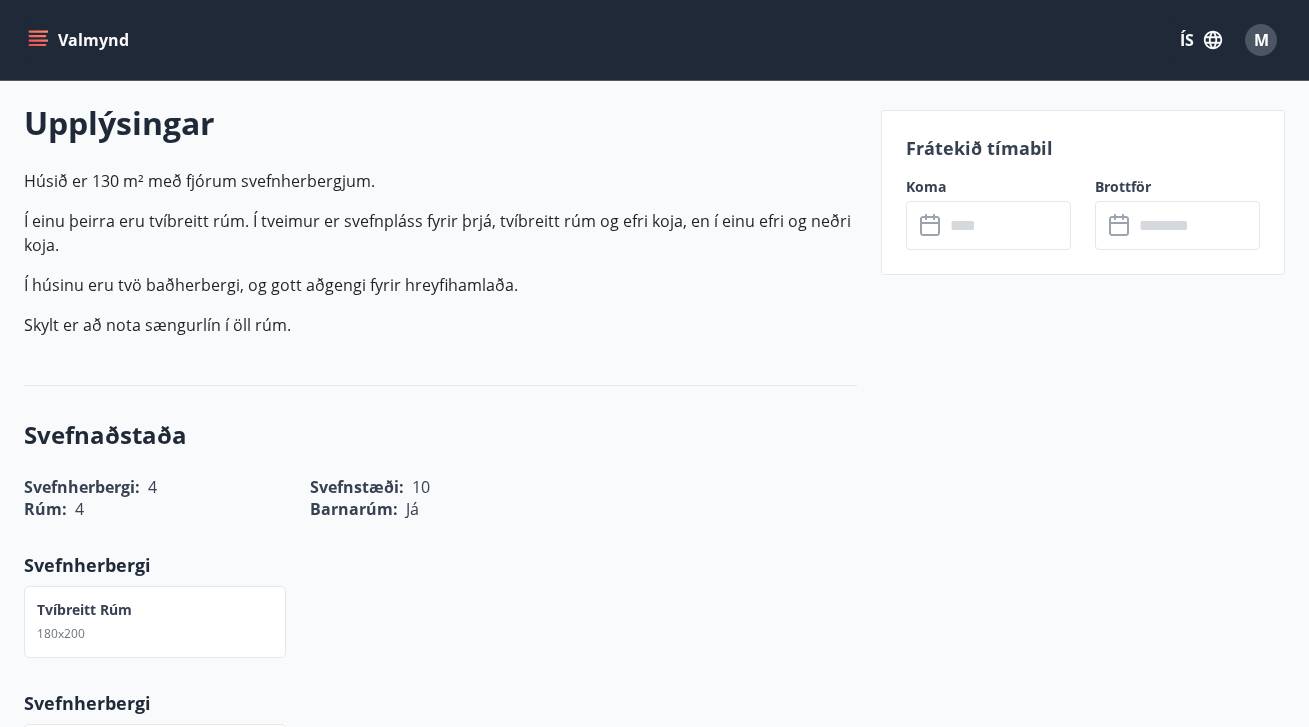 click at bounding box center (1007, 225) 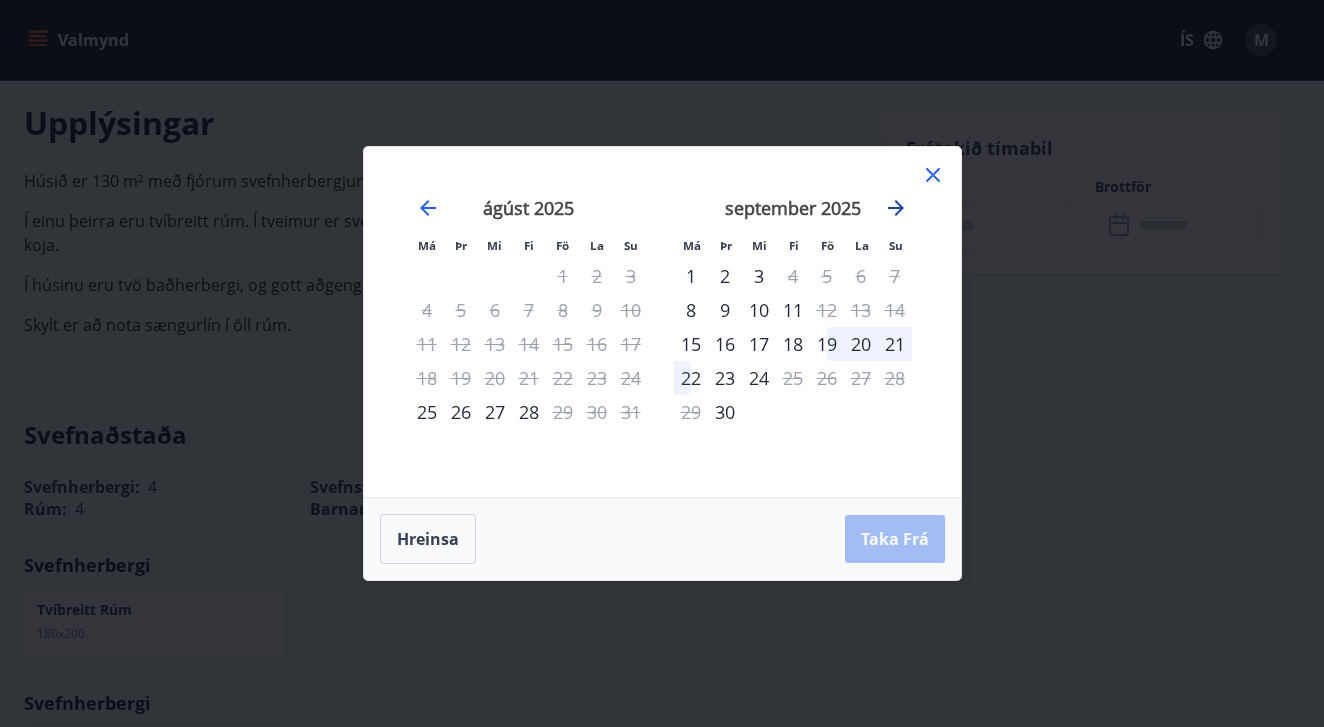 click 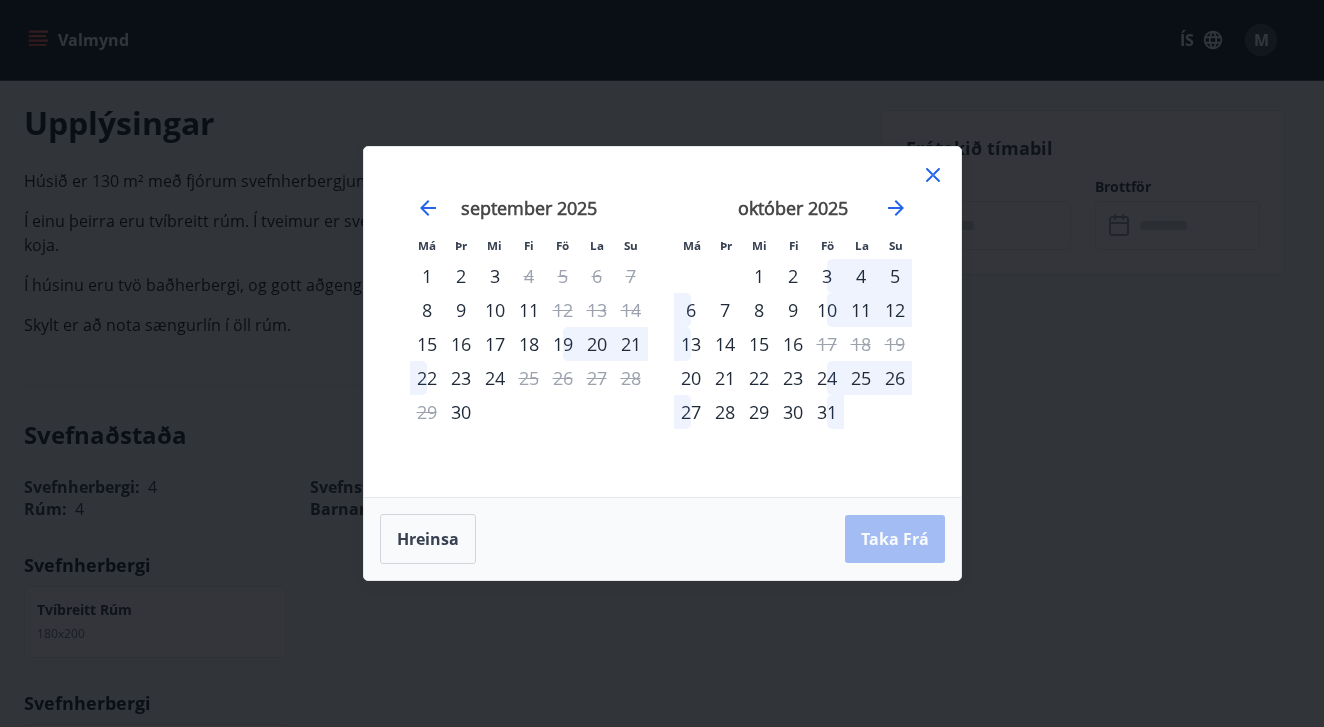 click on "3" at bounding box center (827, 276) 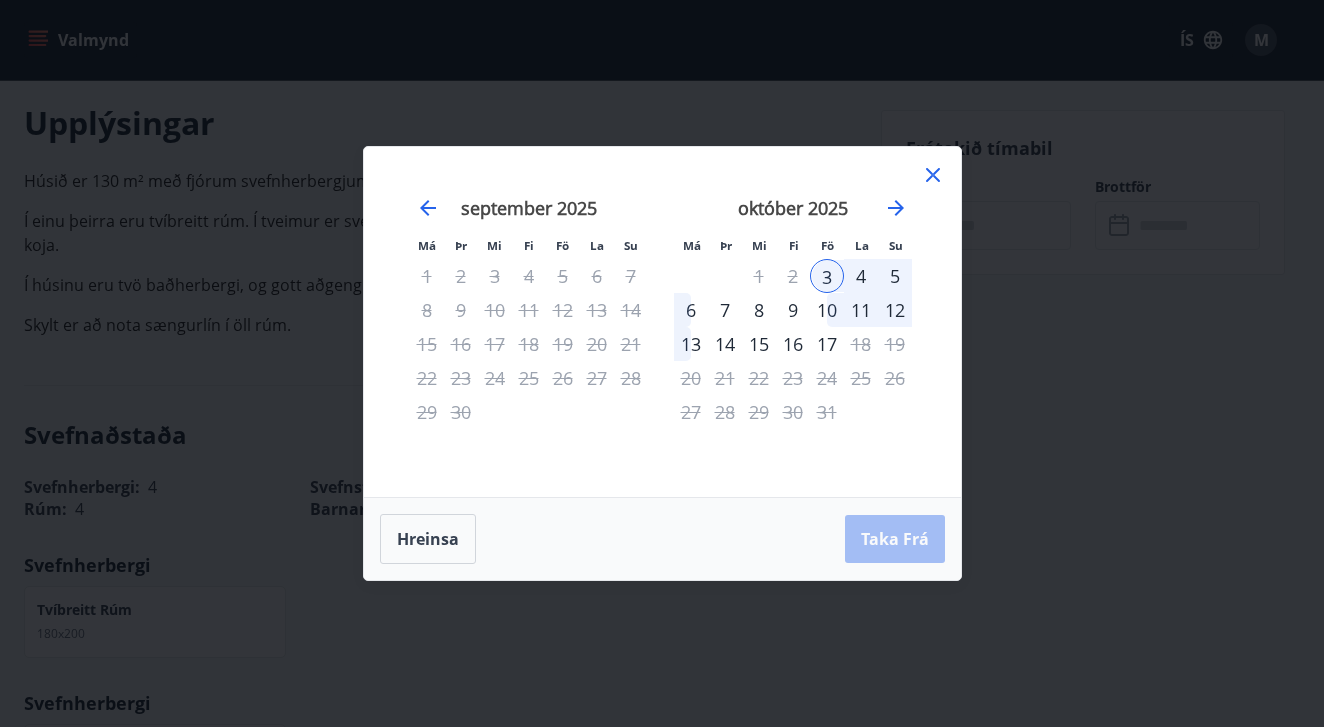 click on "6" at bounding box center [691, 310] 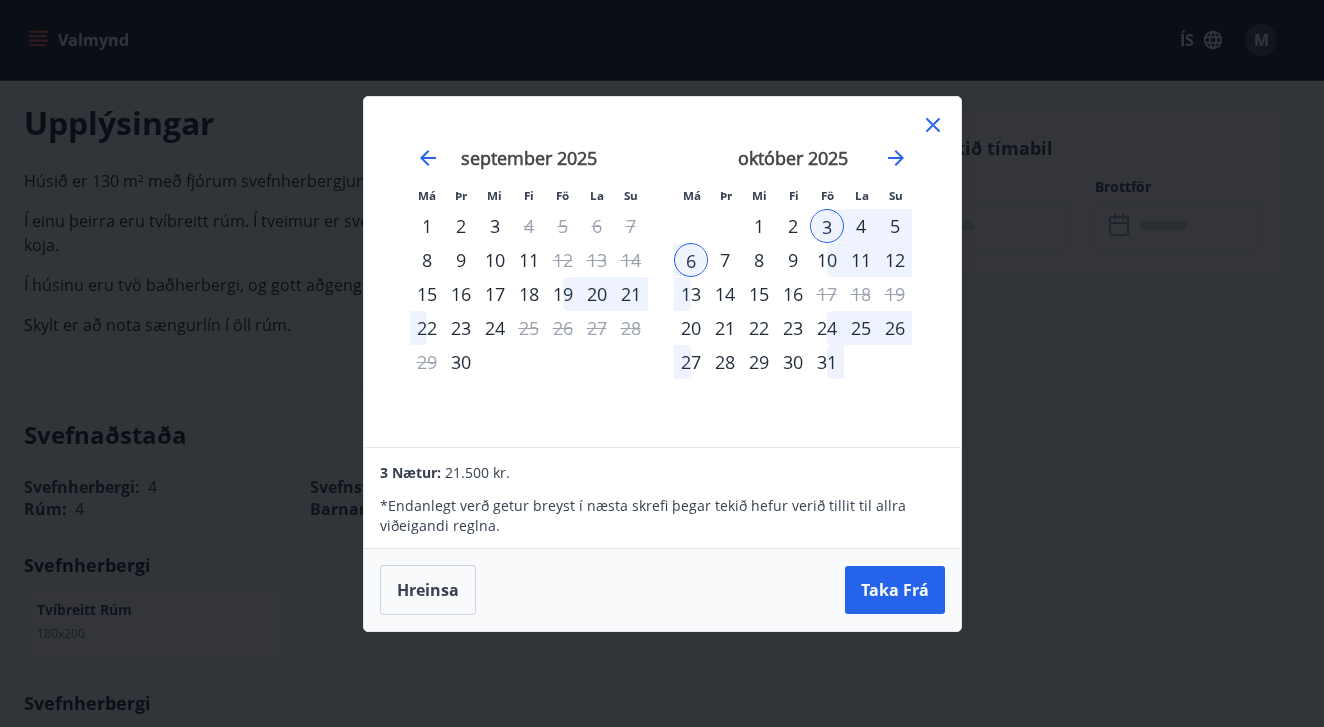 click 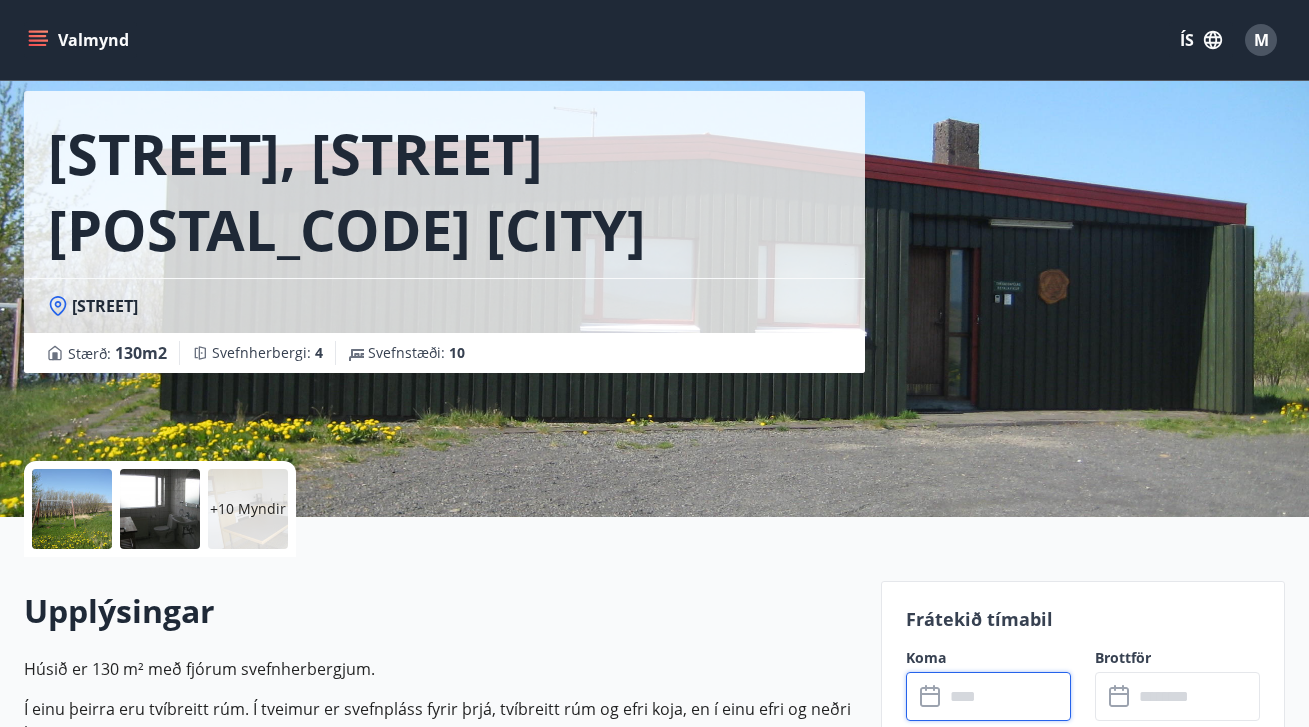scroll, scrollTop: 0, scrollLeft: 0, axis: both 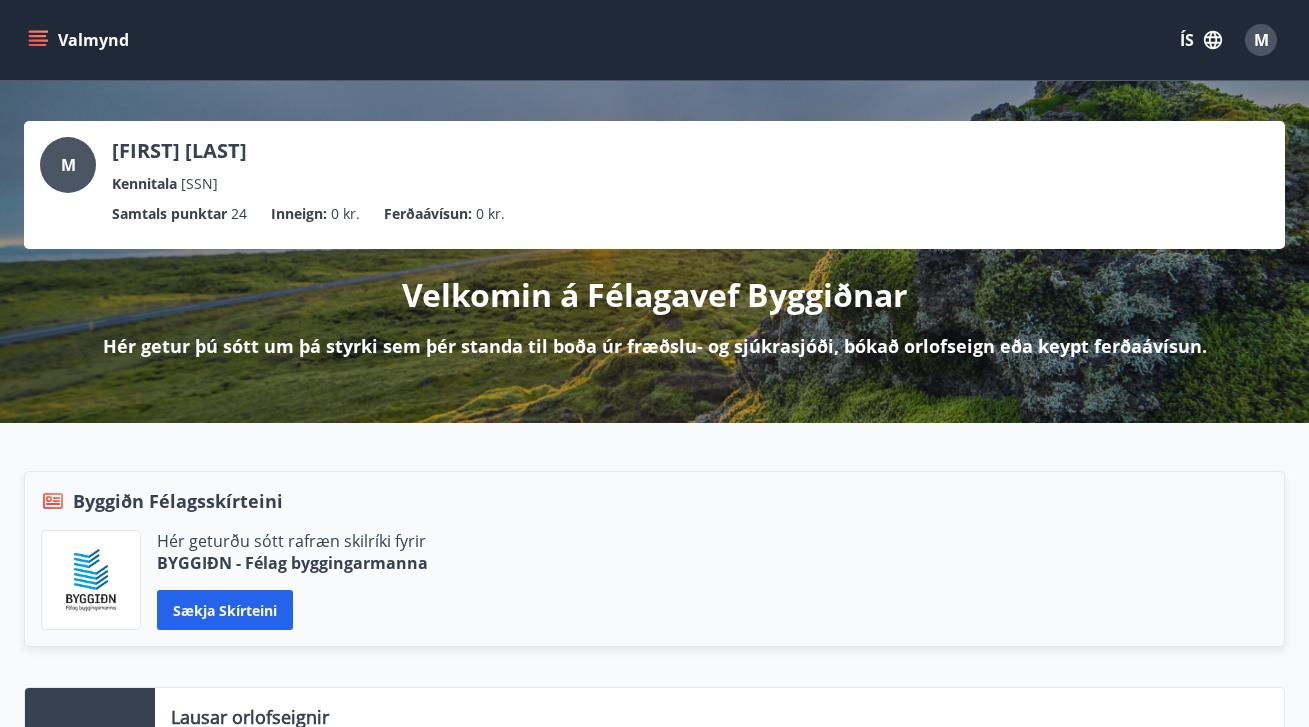 click on "Valmynd" at bounding box center (80, 40) 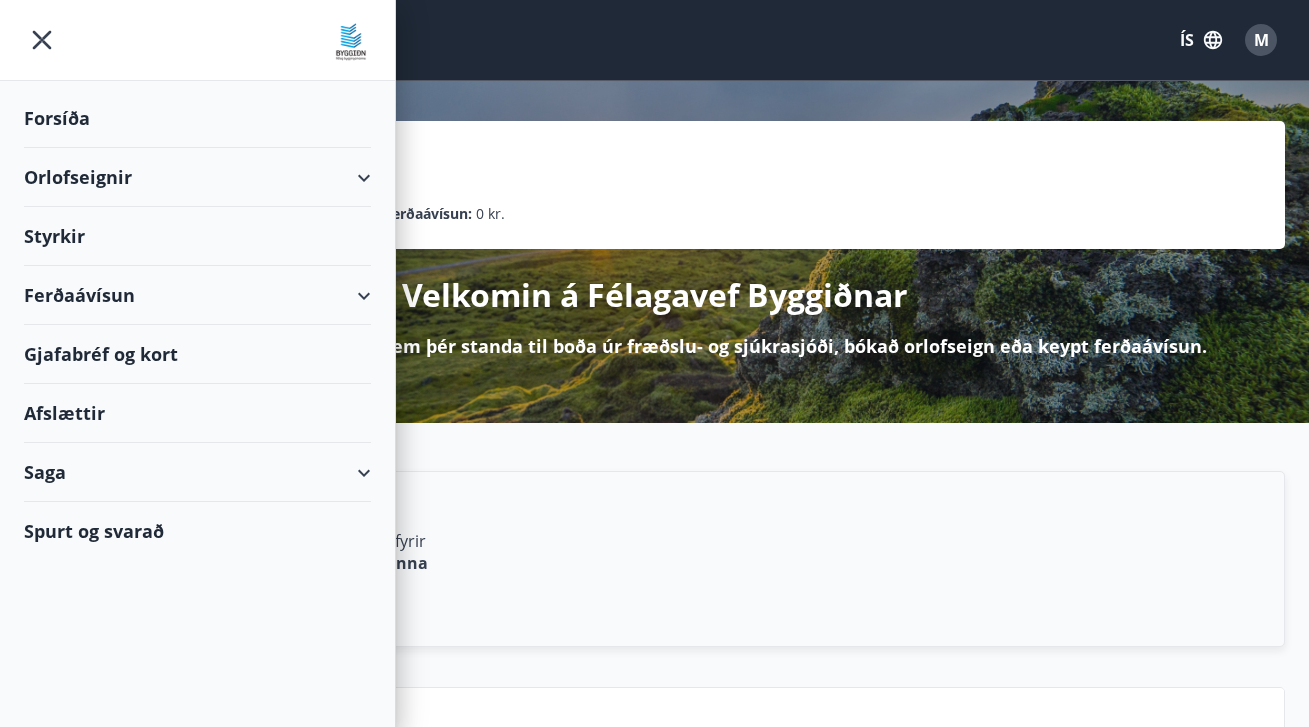 click on "Orlofseignir" at bounding box center (197, 177) 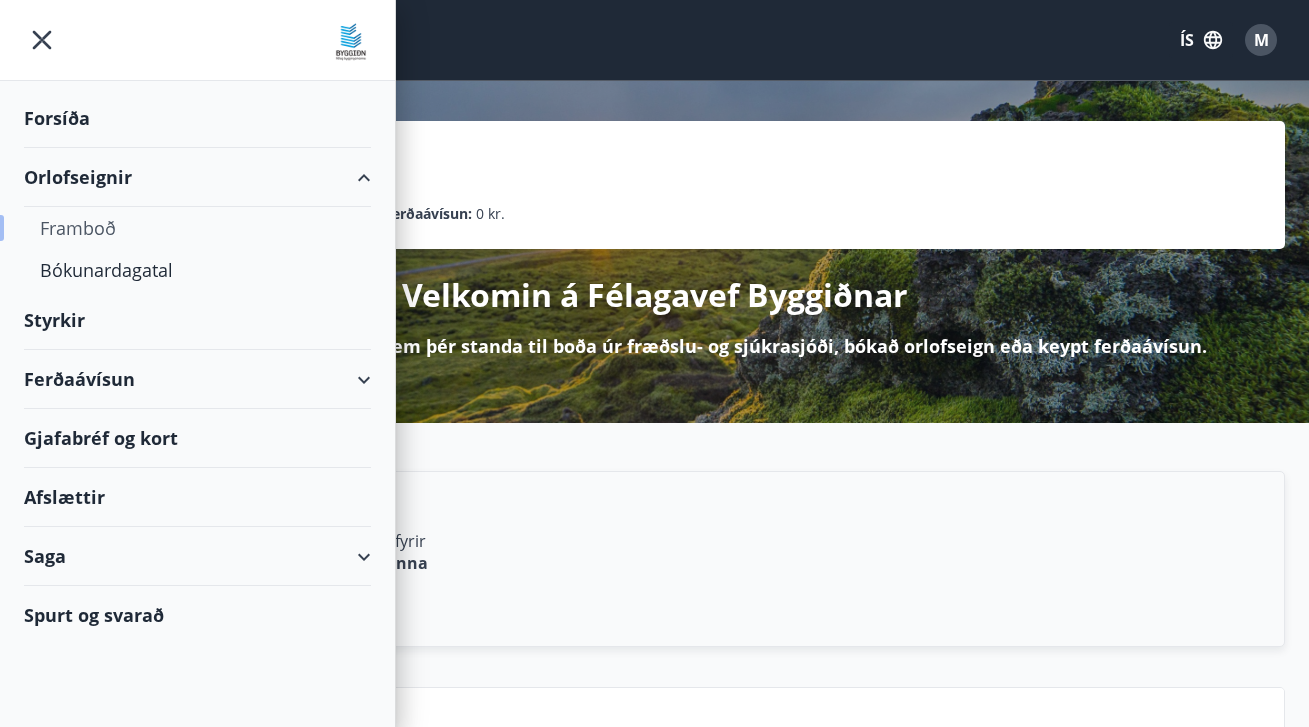 click on "Framboð" at bounding box center [197, 228] 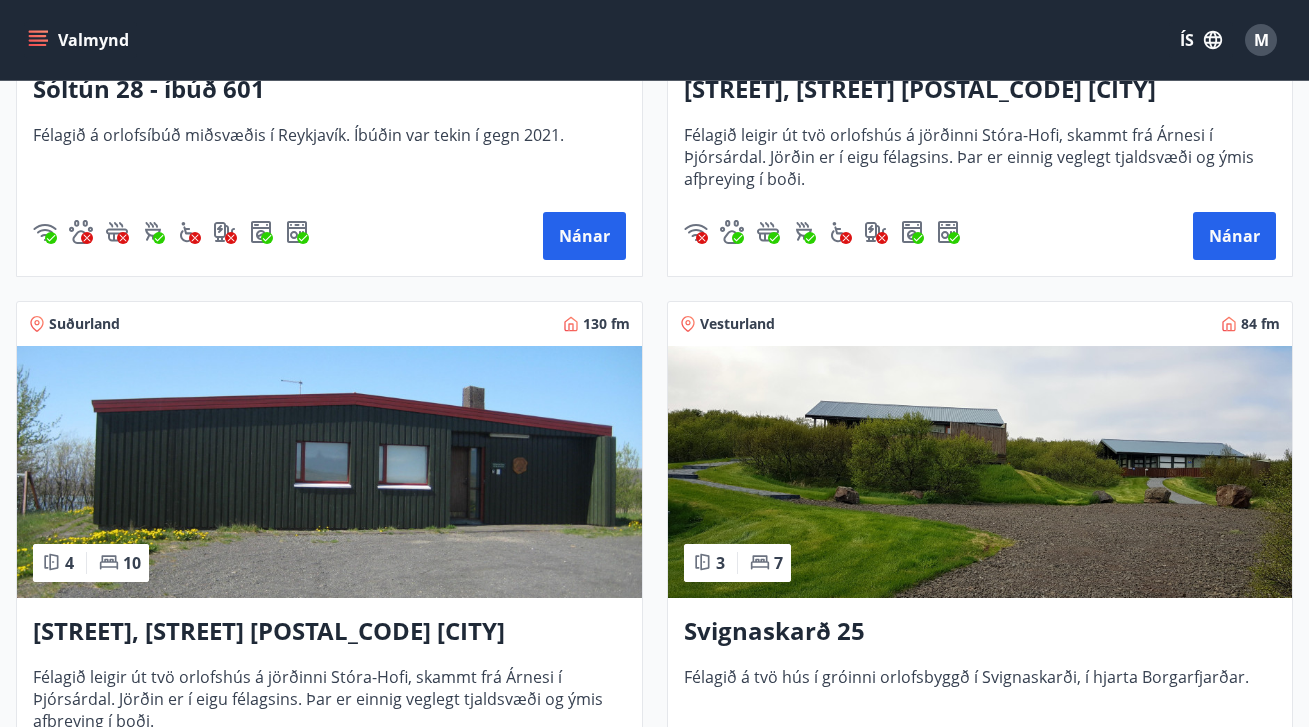 scroll, scrollTop: 1227, scrollLeft: 0, axis: vertical 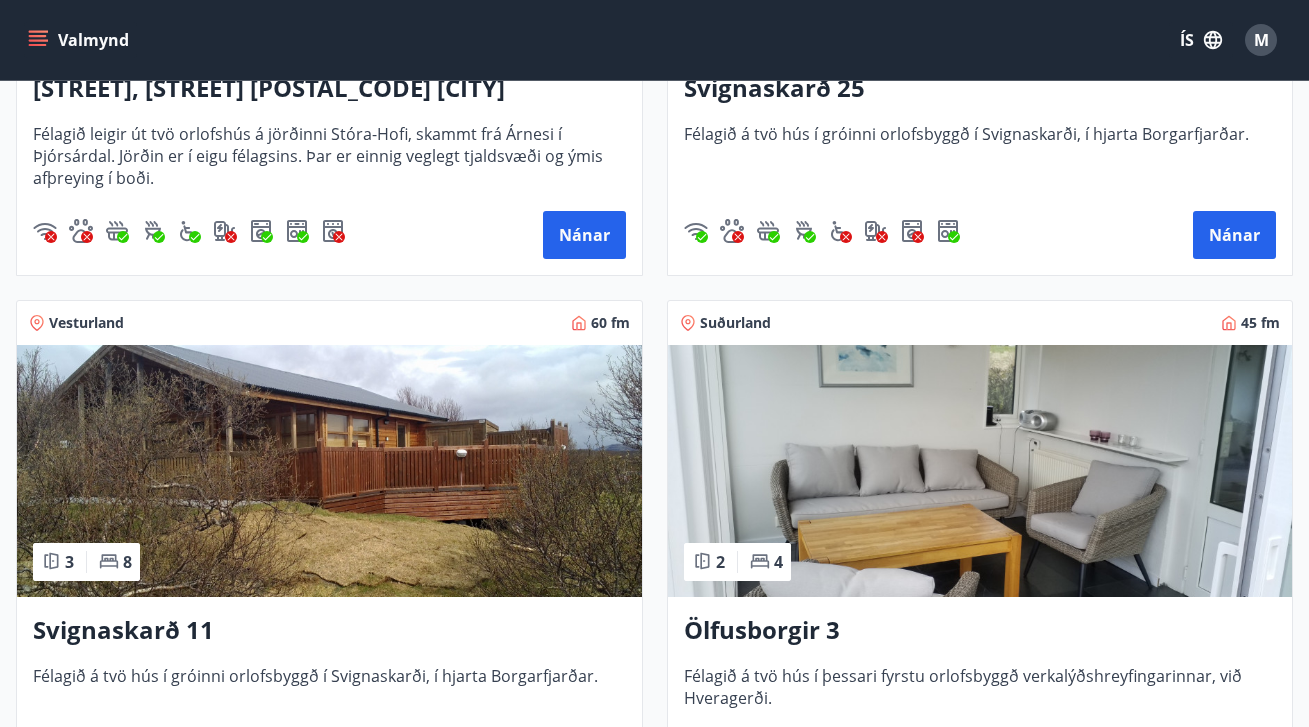 click at bounding box center (329, 471) 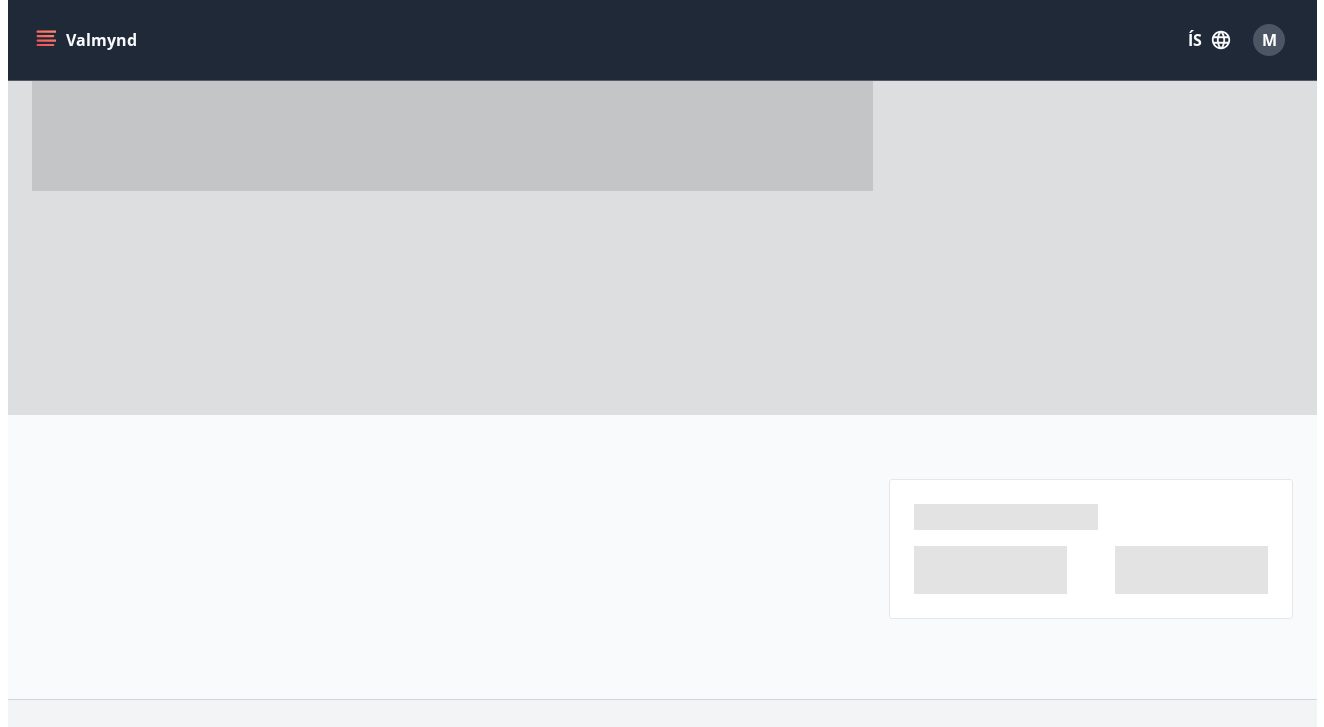 scroll, scrollTop: 0, scrollLeft: 0, axis: both 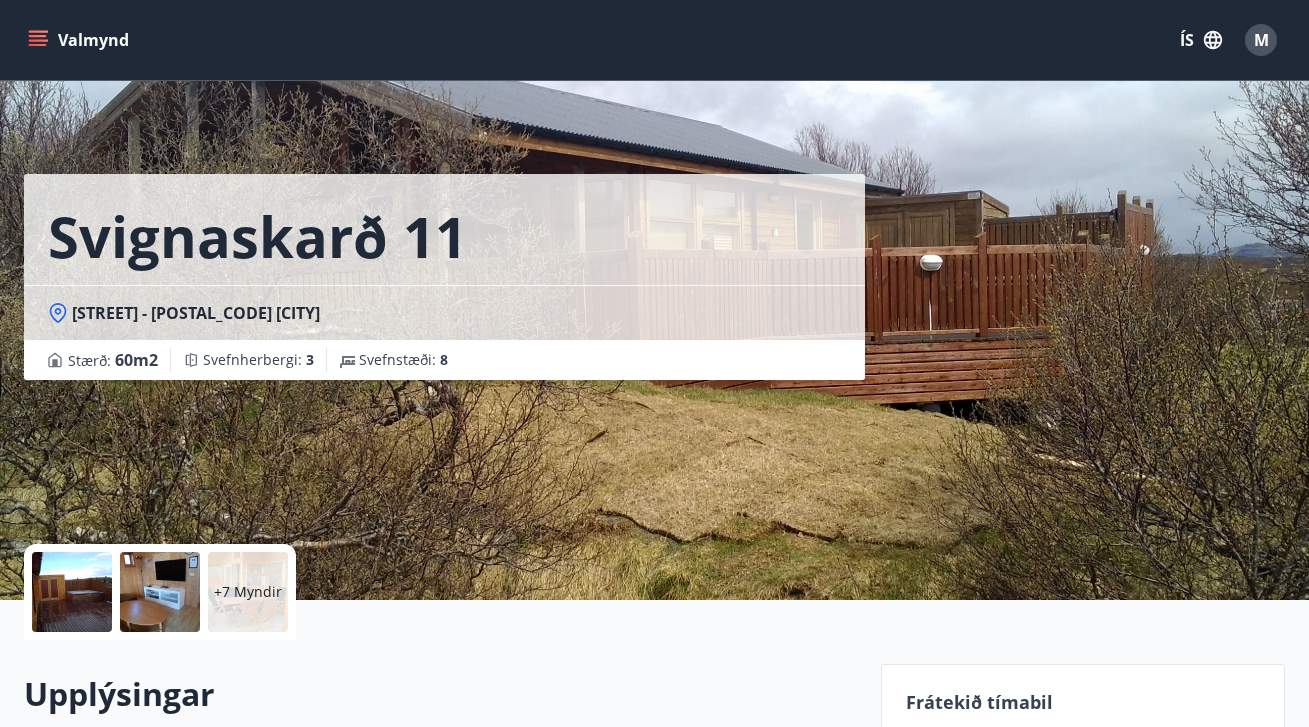 click at bounding box center (72, 592) 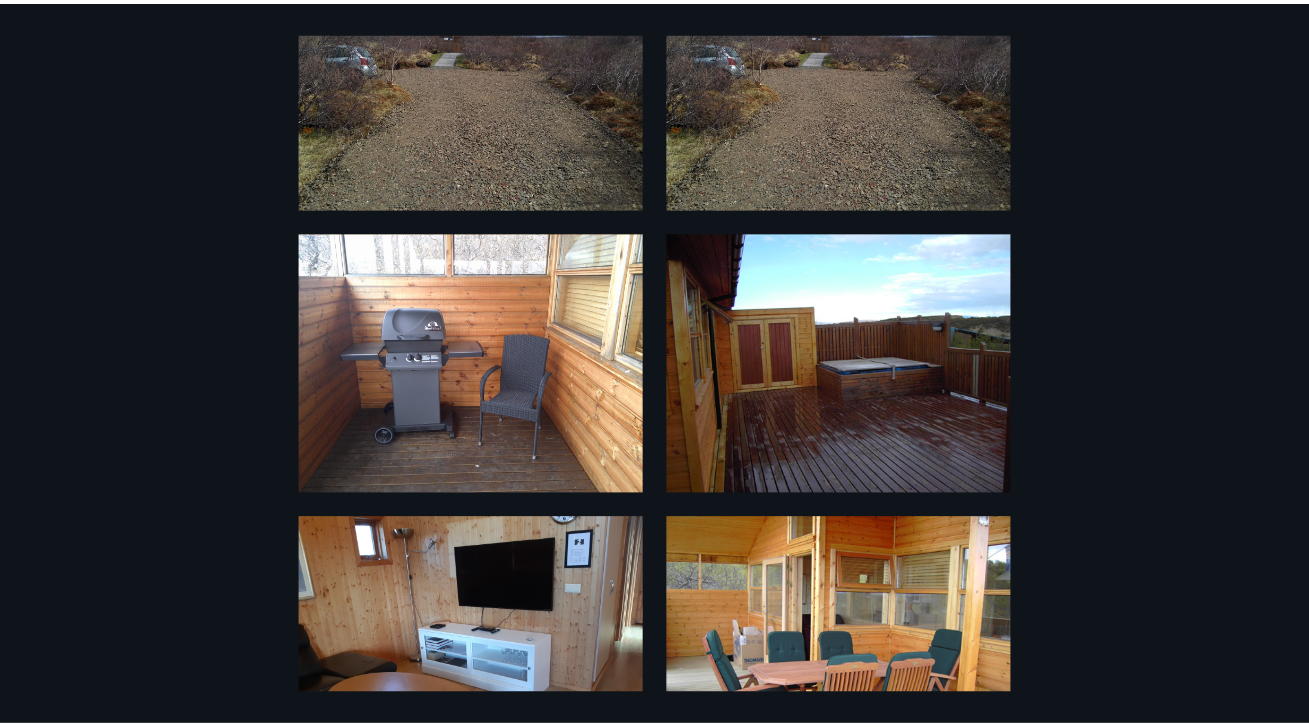 scroll, scrollTop: 337, scrollLeft: 0, axis: vertical 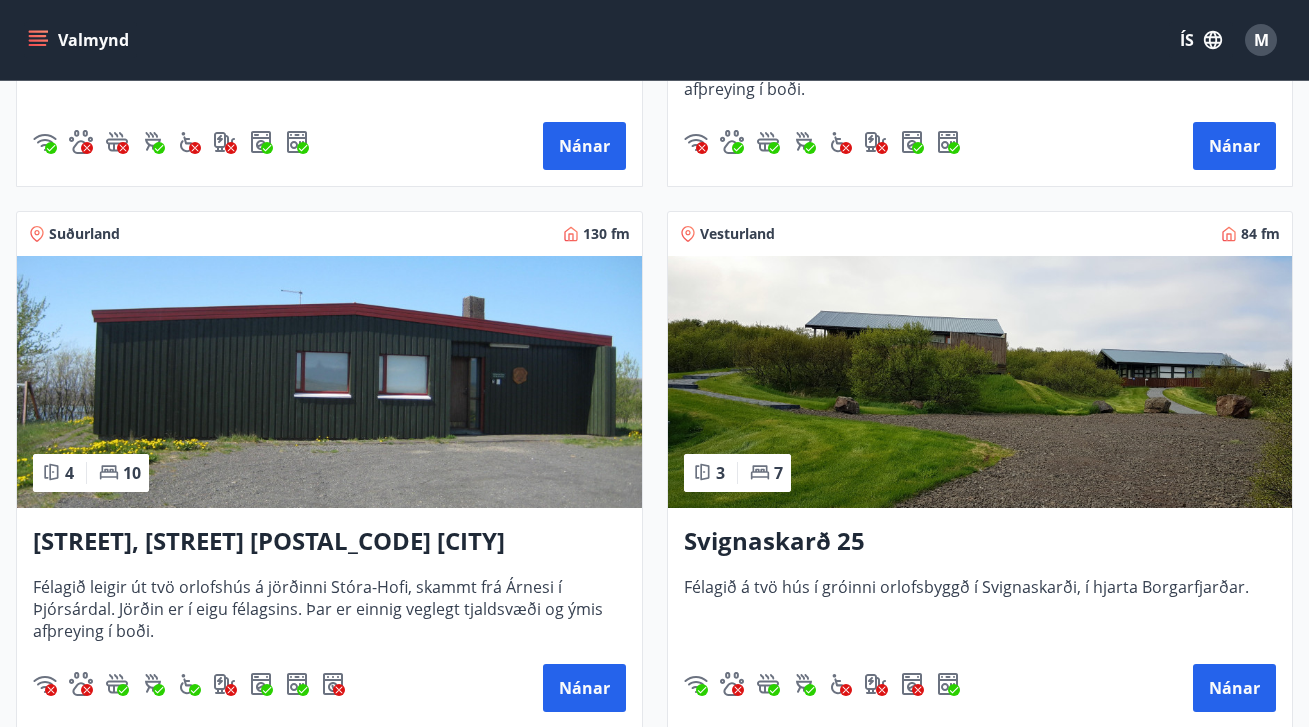 click at bounding box center [980, 382] 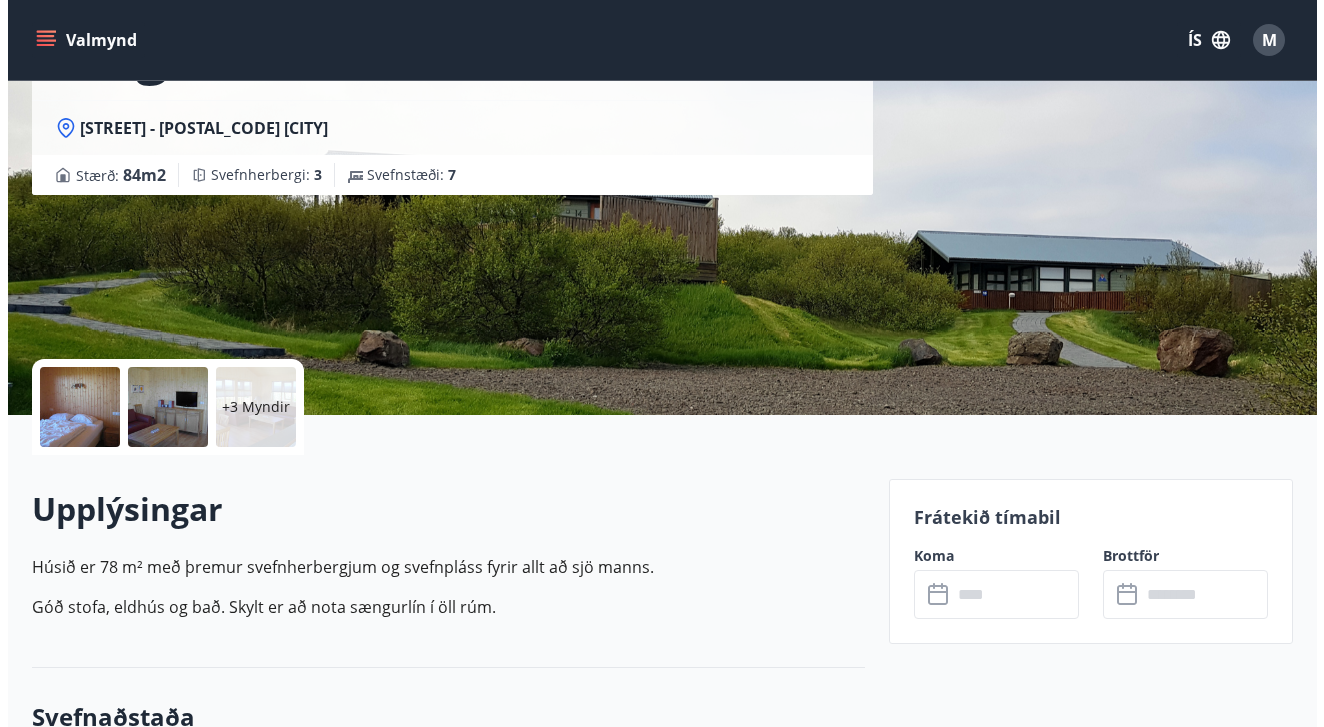 scroll, scrollTop: 0, scrollLeft: 0, axis: both 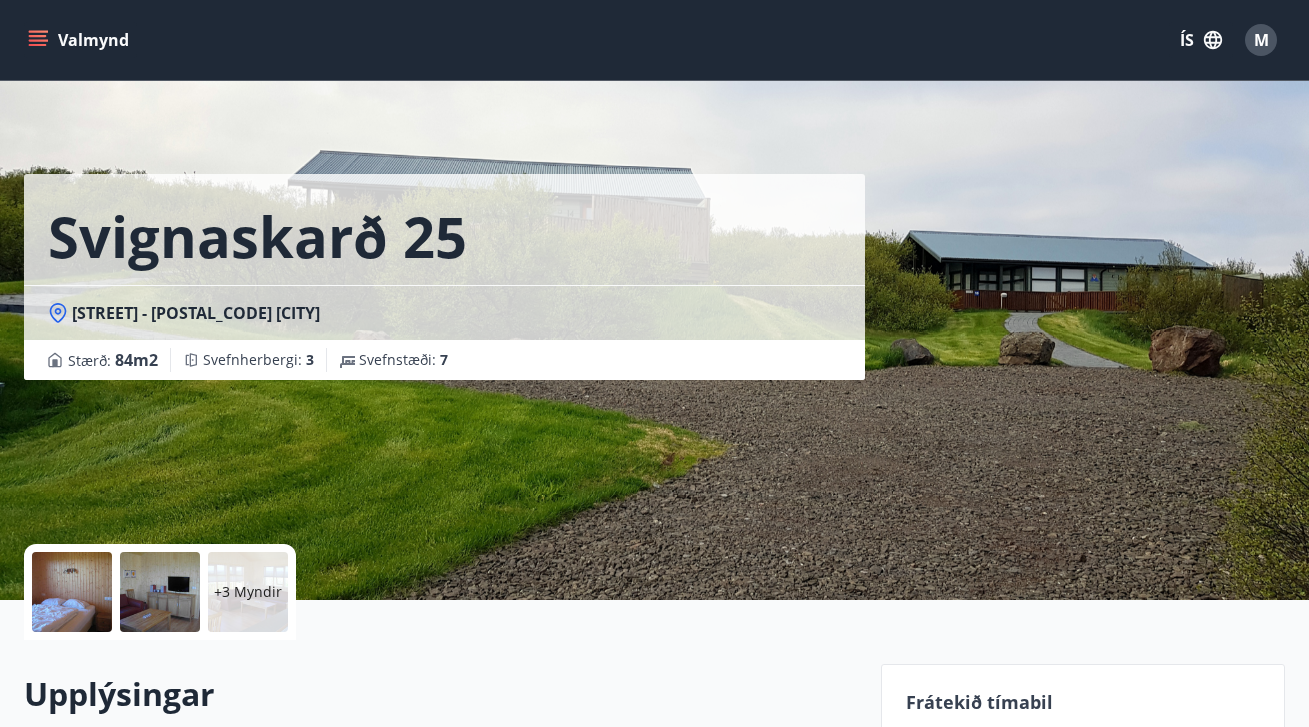 click at bounding box center (72, 592) 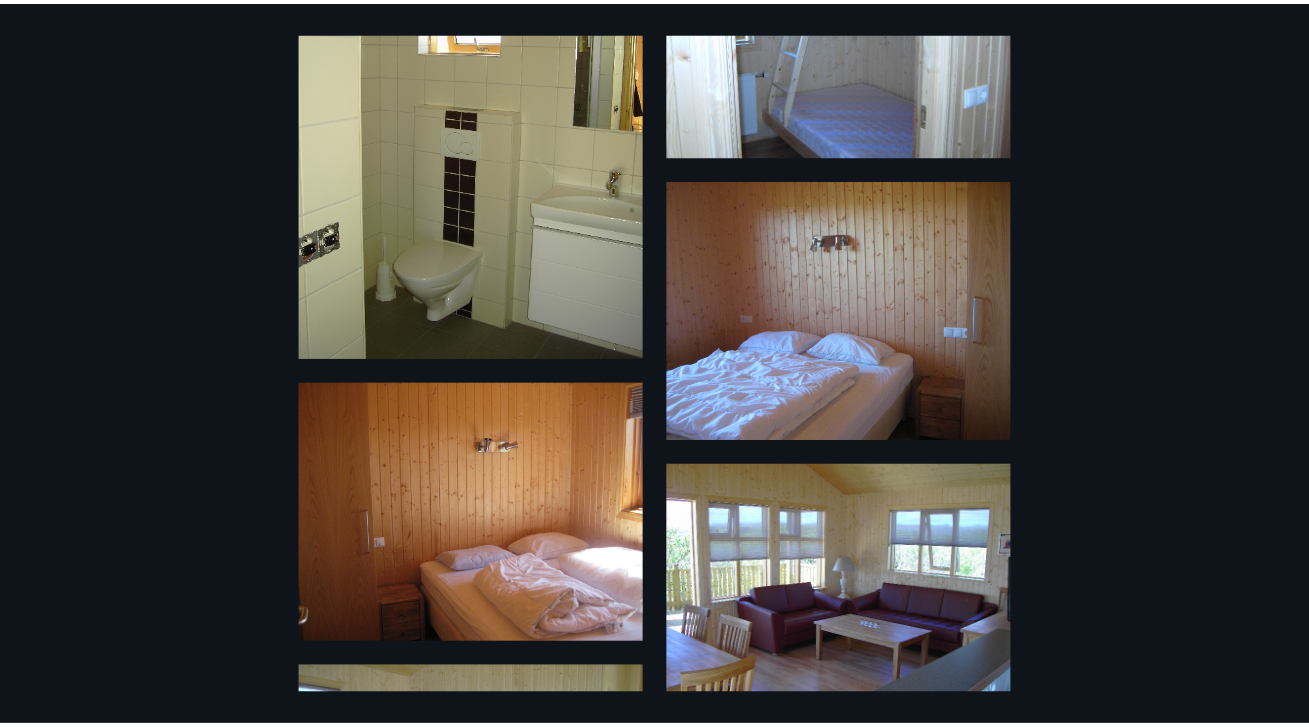 scroll, scrollTop: 0, scrollLeft: 0, axis: both 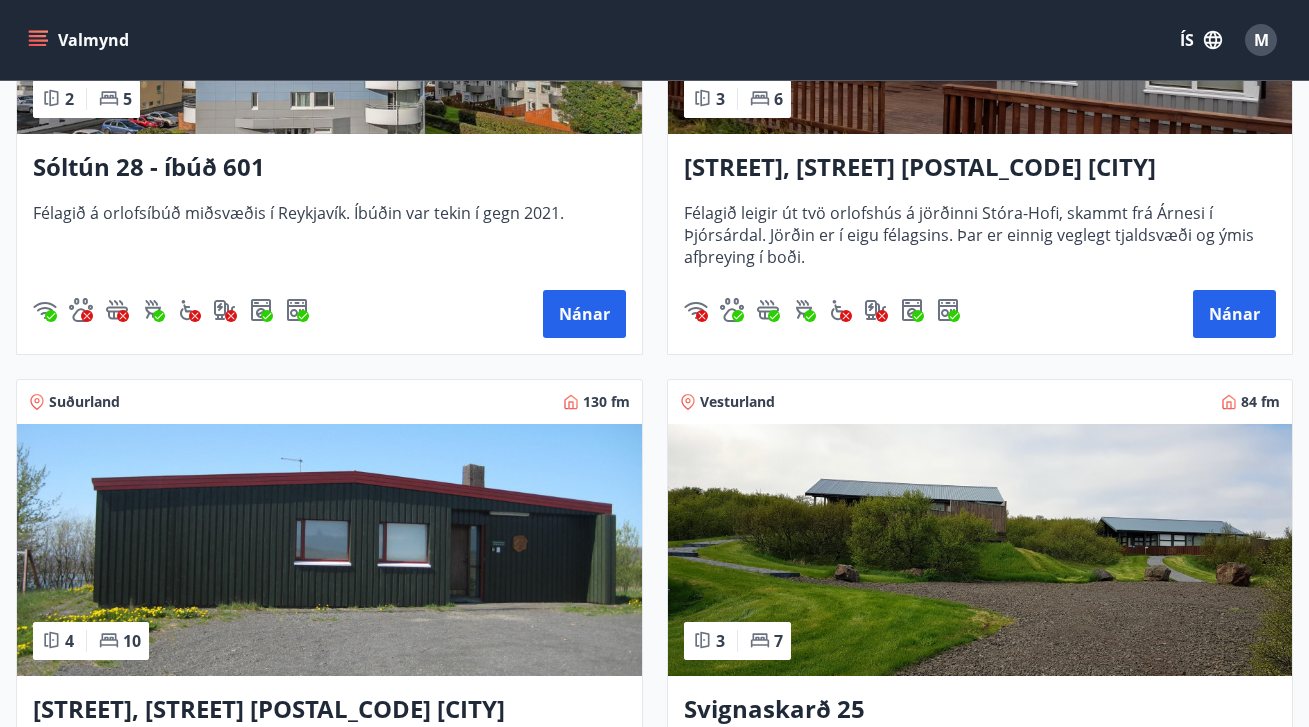 click at bounding box center (329, 550) 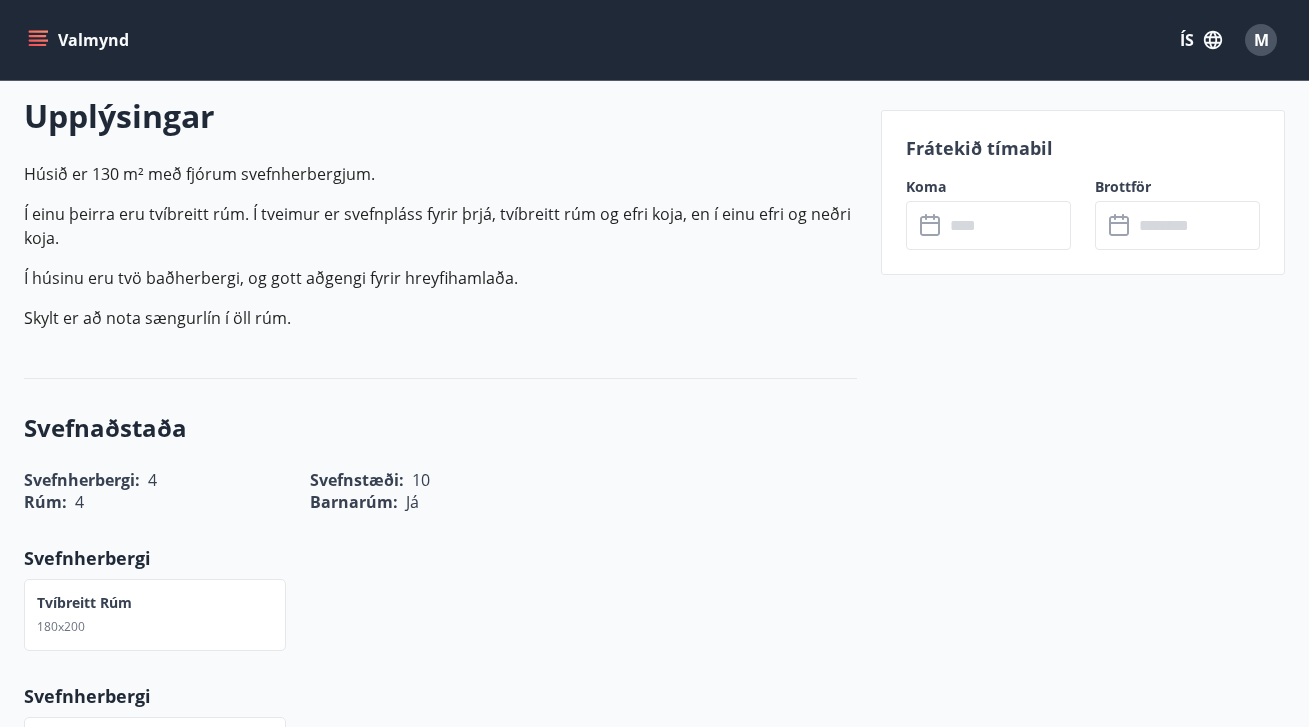scroll, scrollTop: 0, scrollLeft: 0, axis: both 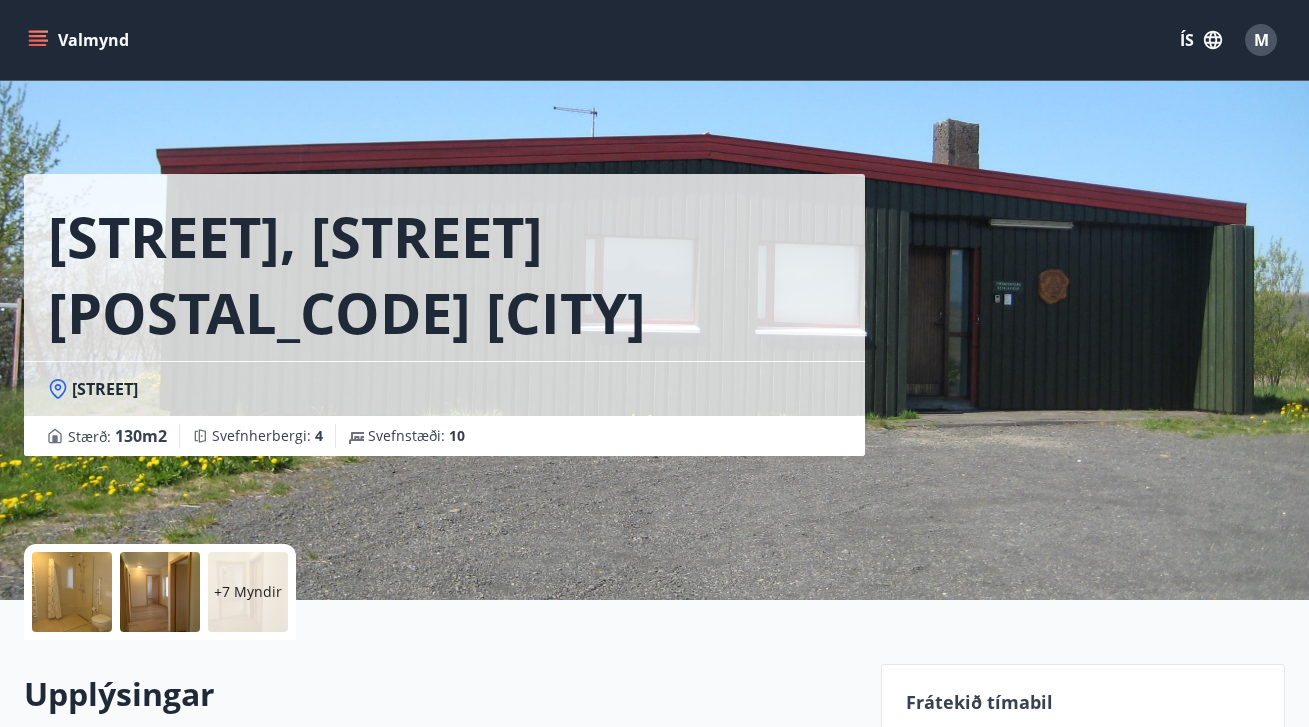 click at bounding box center [72, 592] 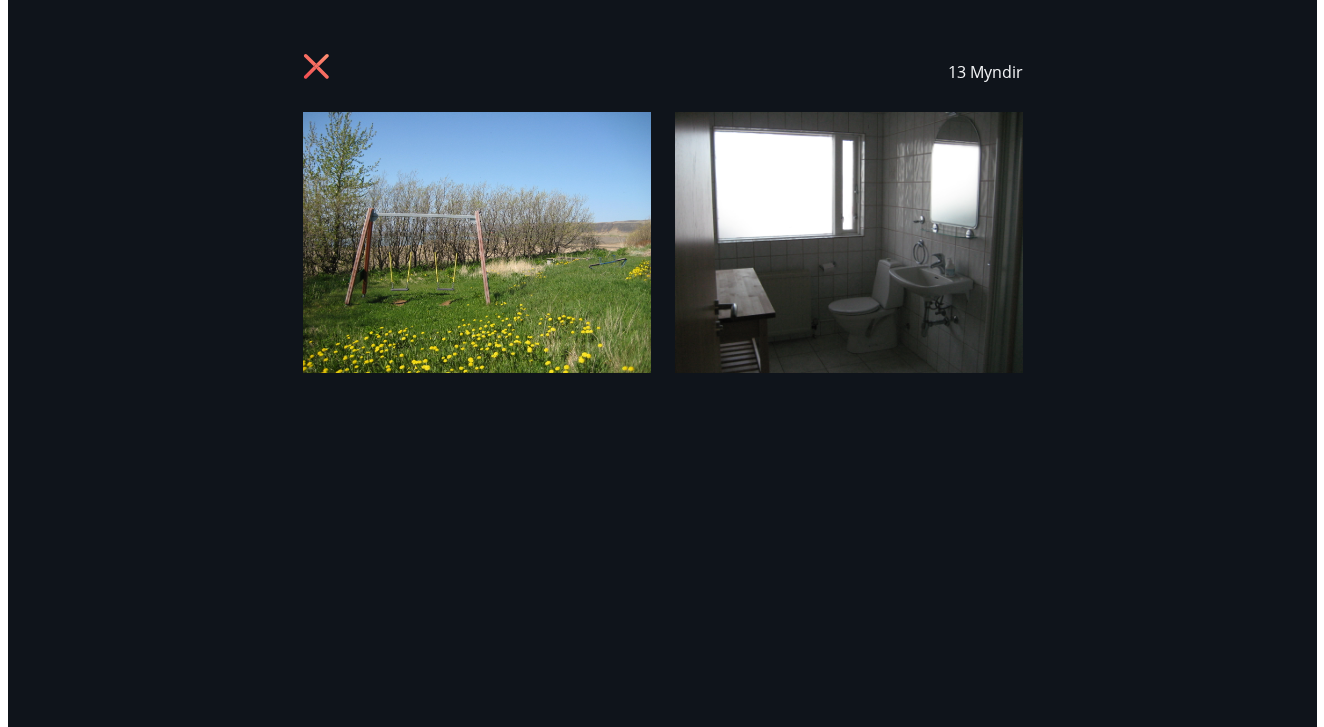 scroll, scrollTop: 4, scrollLeft: 0, axis: vertical 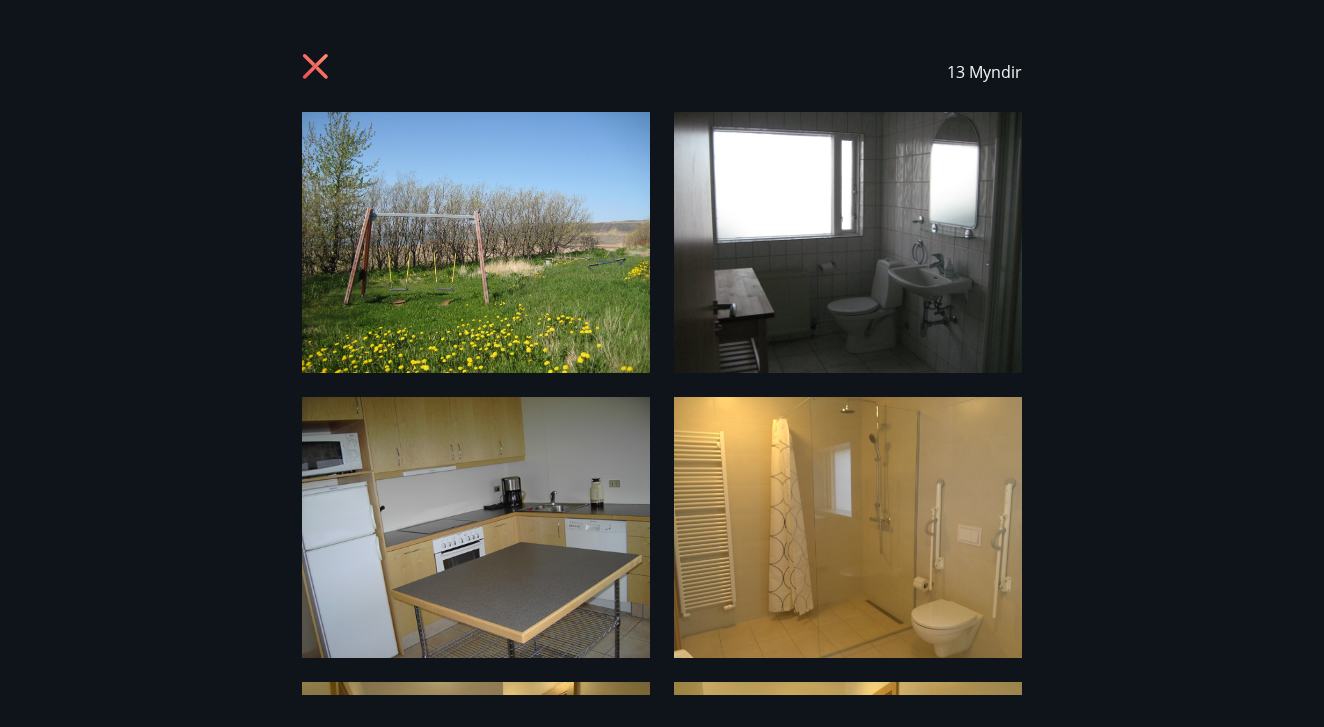 click 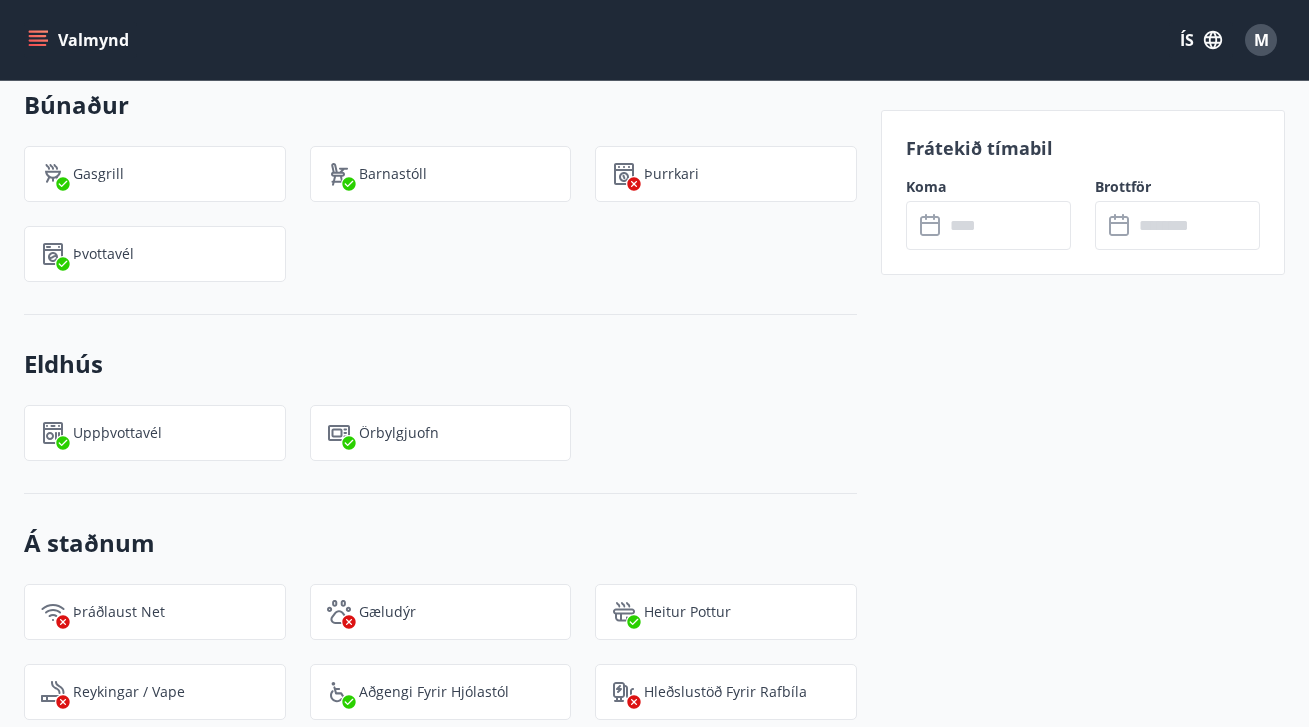 scroll, scrollTop: 798, scrollLeft: 0, axis: vertical 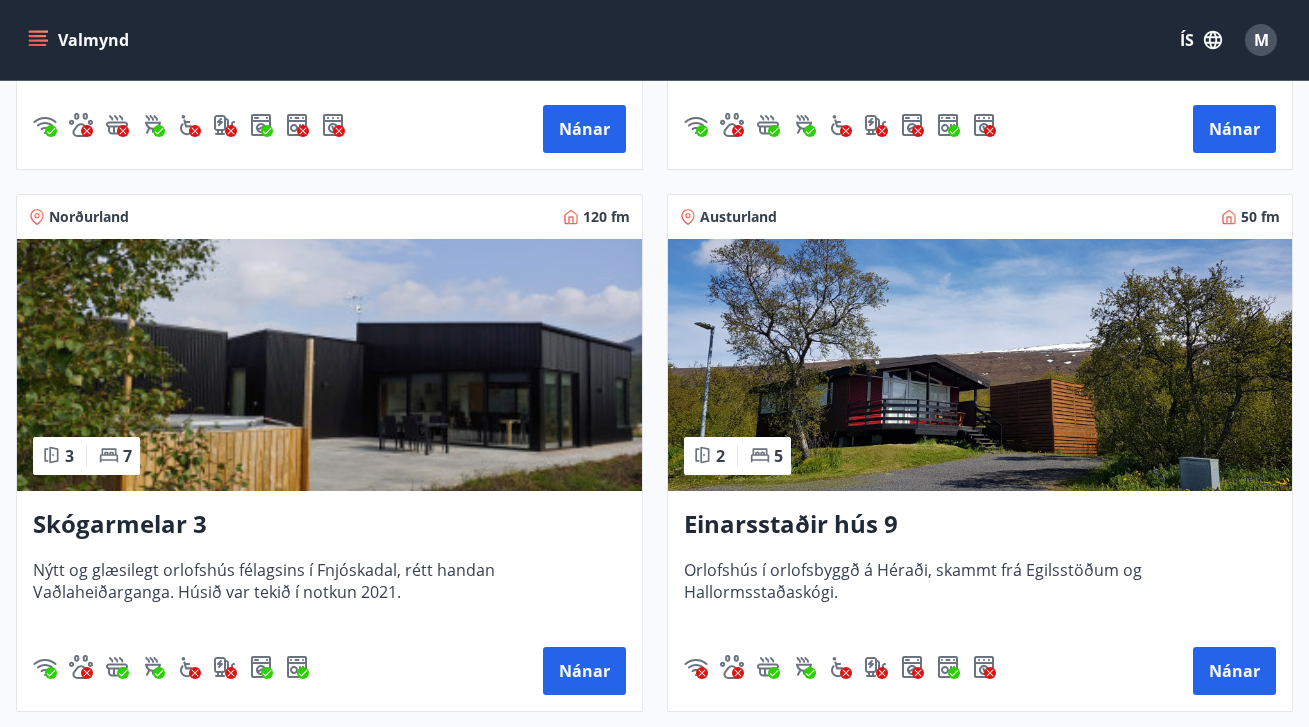 click at bounding box center (980, 365) 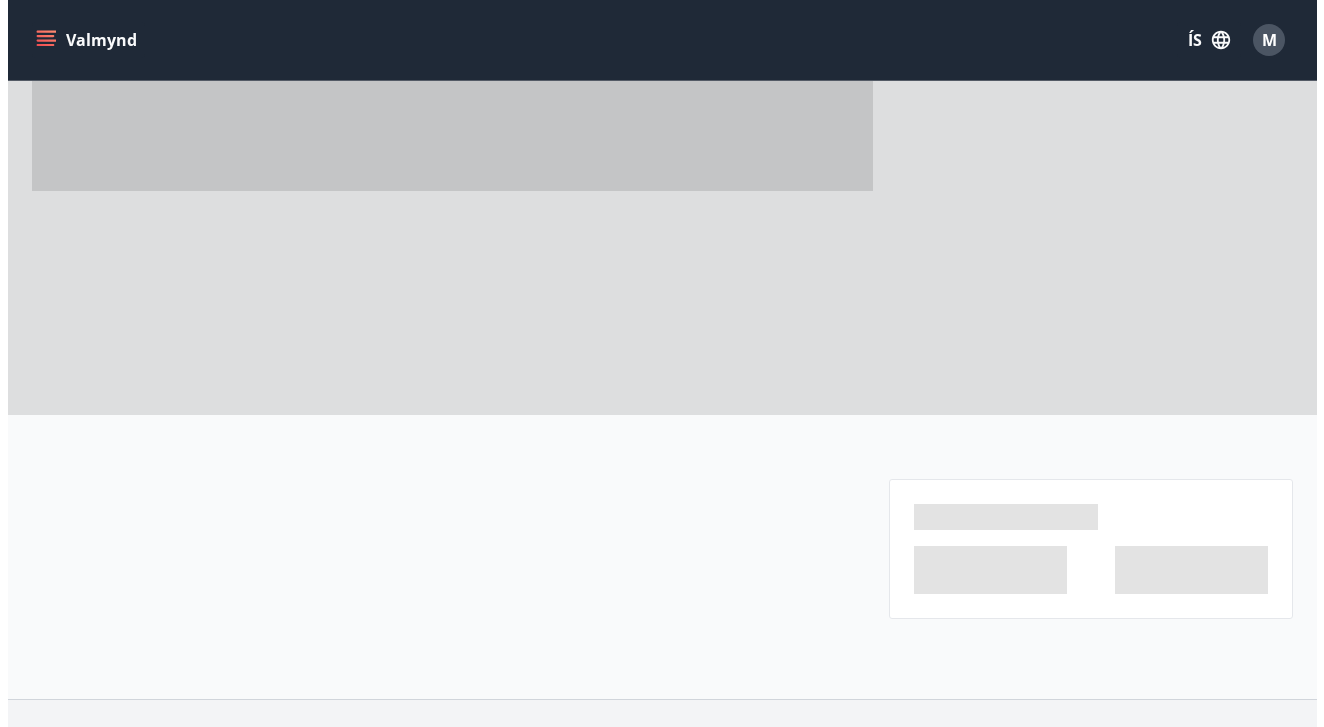 scroll, scrollTop: 0, scrollLeft: 0, axis: both 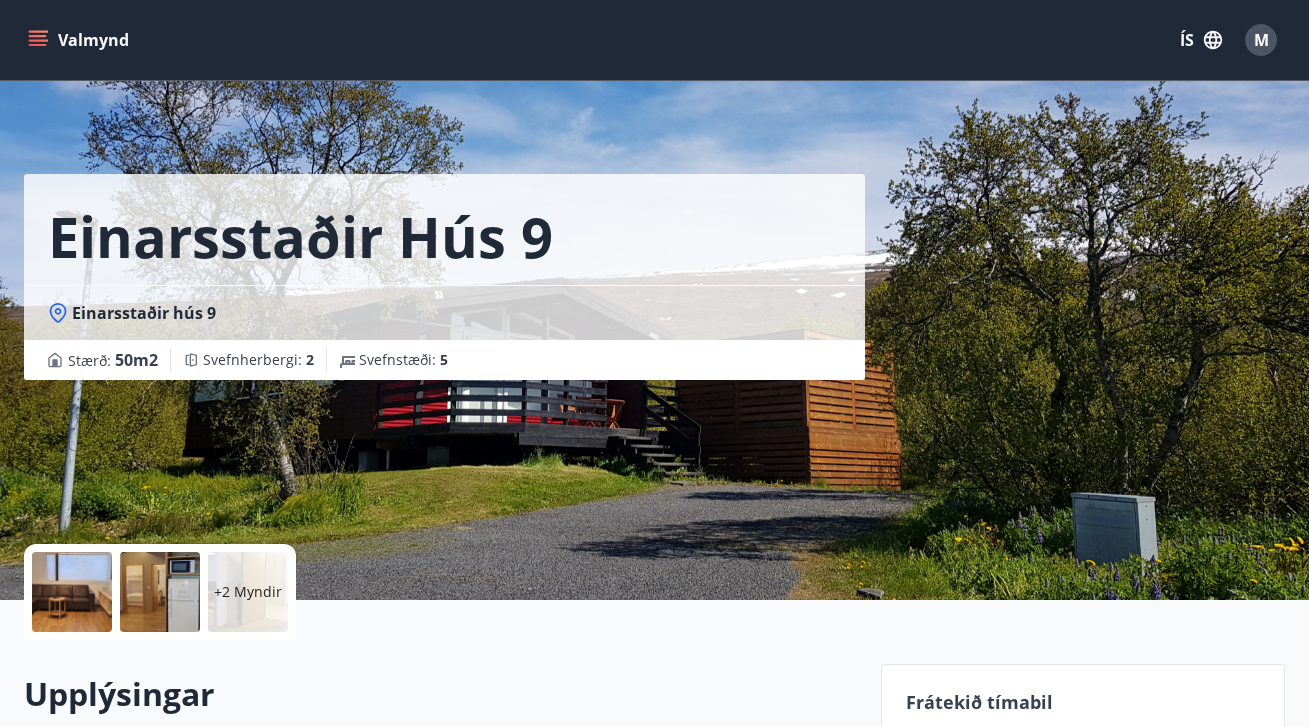 click at bounding box center [72, 592] 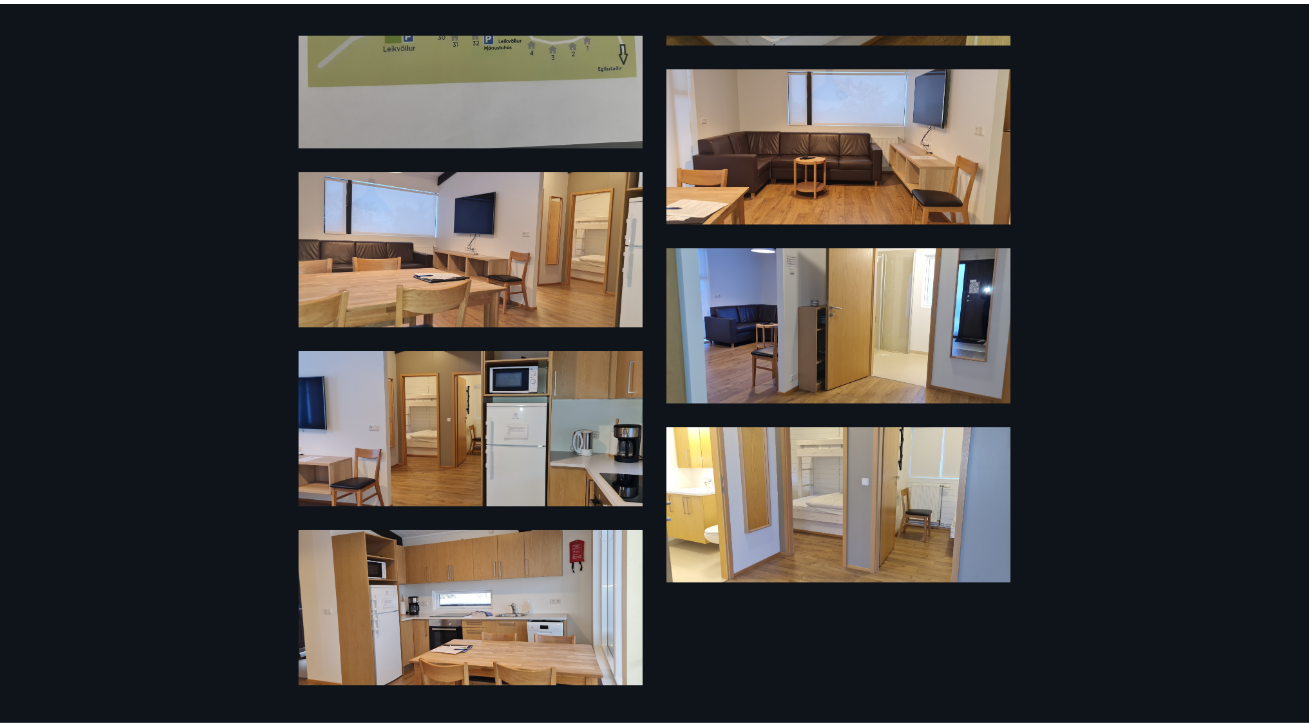 scroll, scrollTop: 0, scrollLeft: 0, axis: both 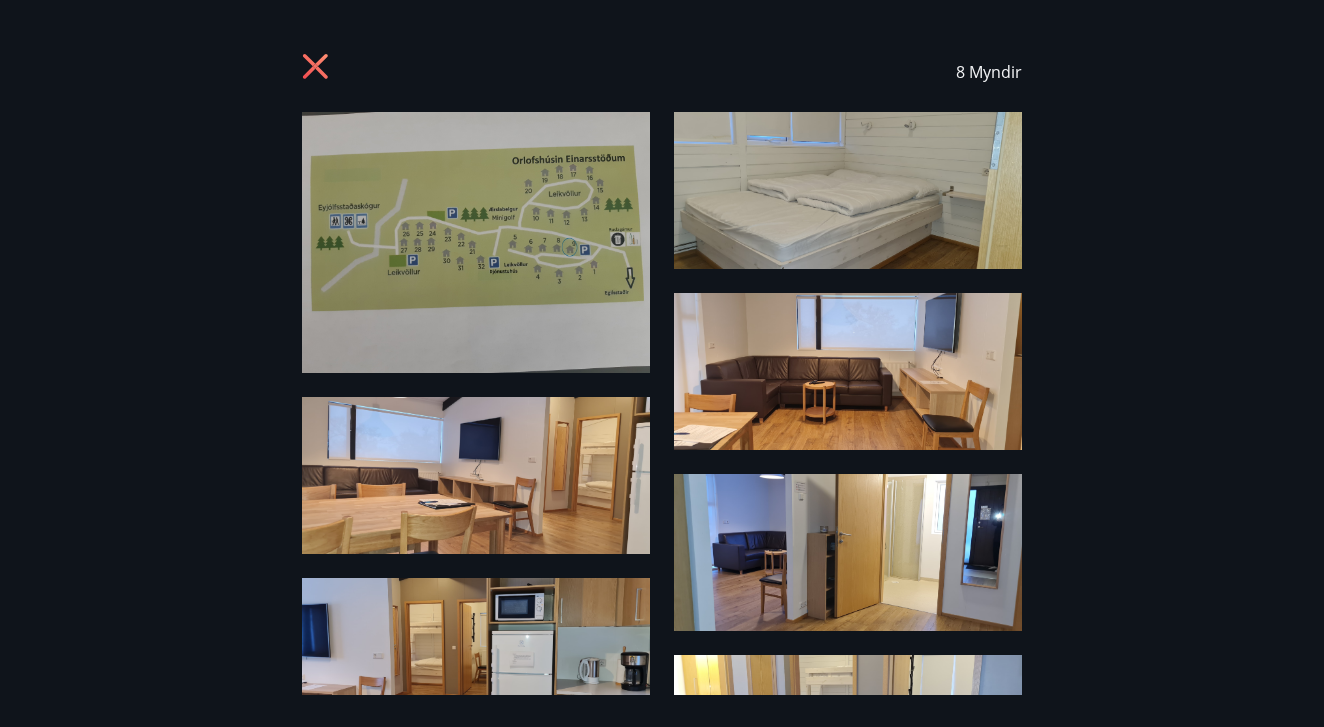 click 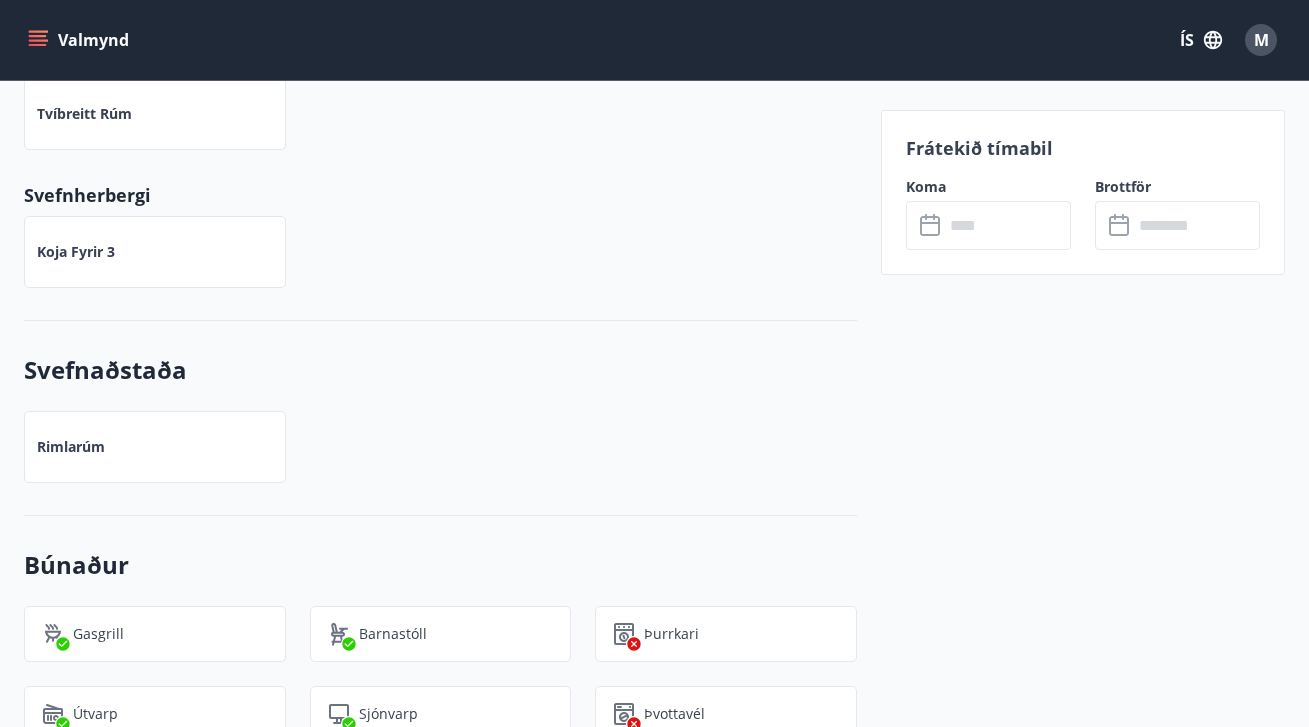 scroll, scrollTop: 439, scrollLeft: 0, axis: vertical 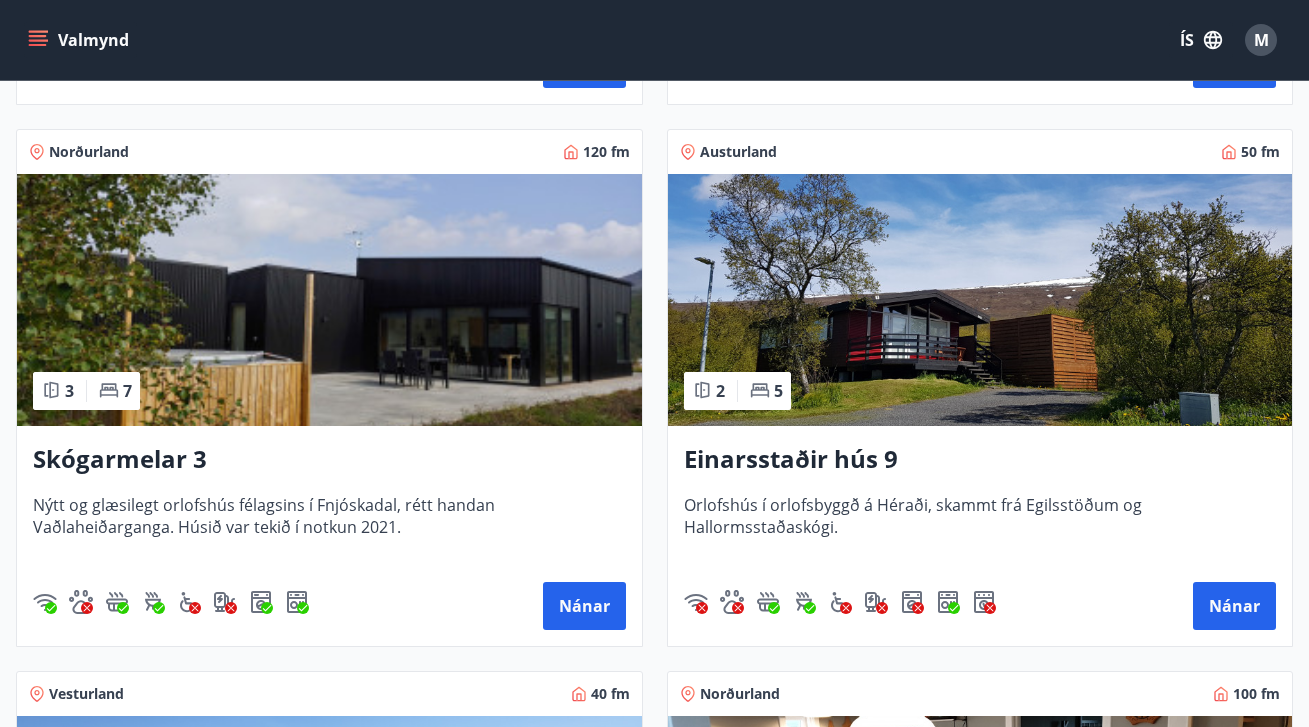 click at bounding box center (329, 300) 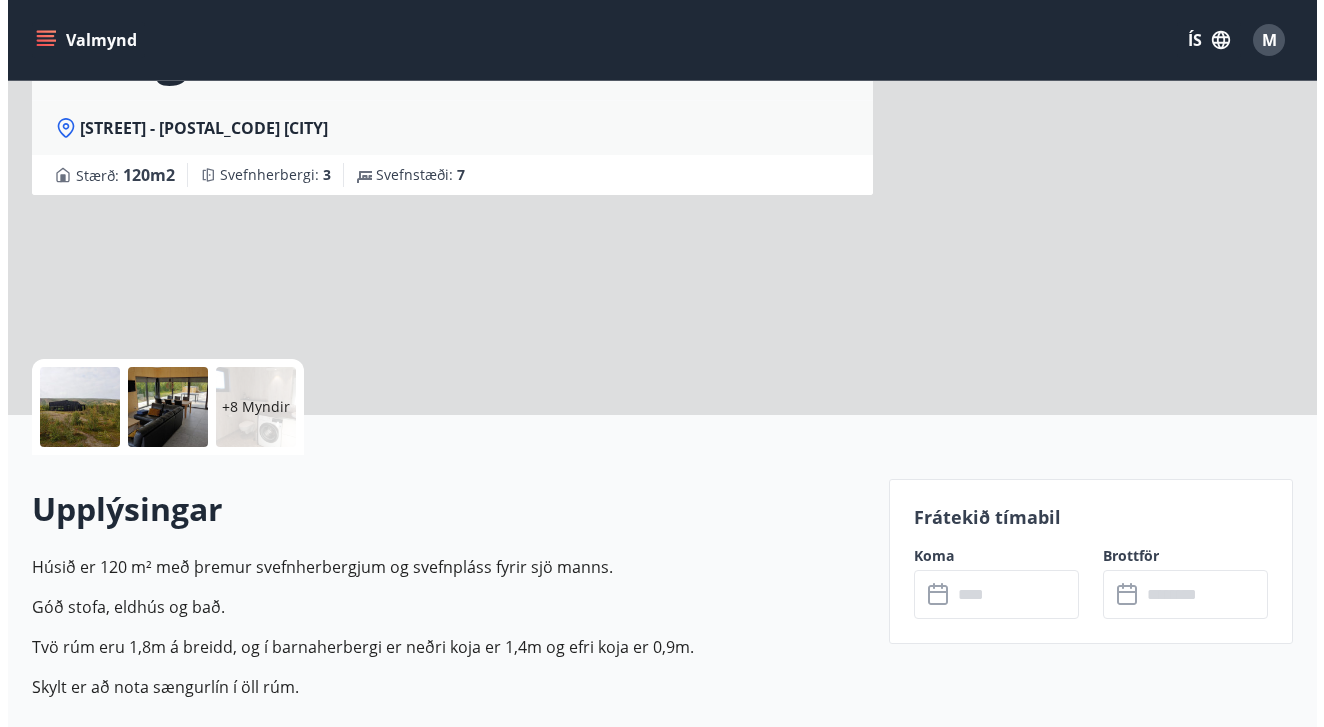 scroll, scrollTop: 0, scrollLeft: 0, axis: both 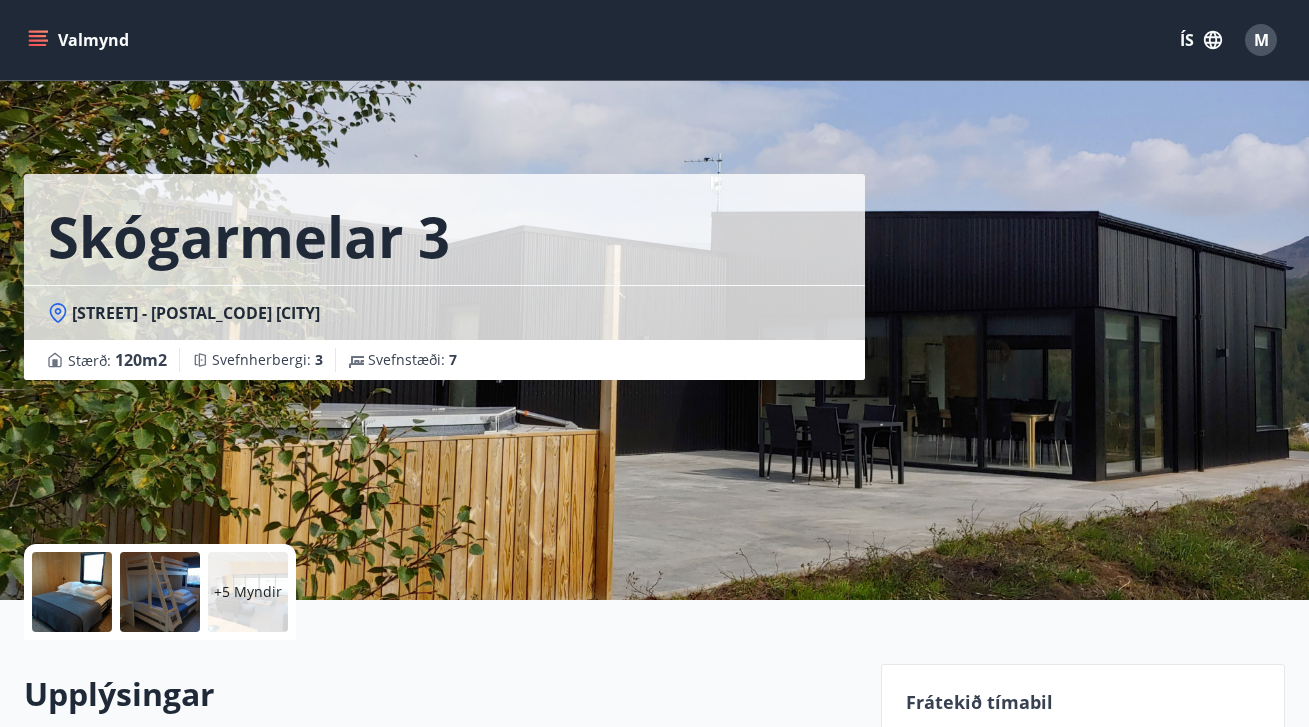 click at bounding box center [72, 592] 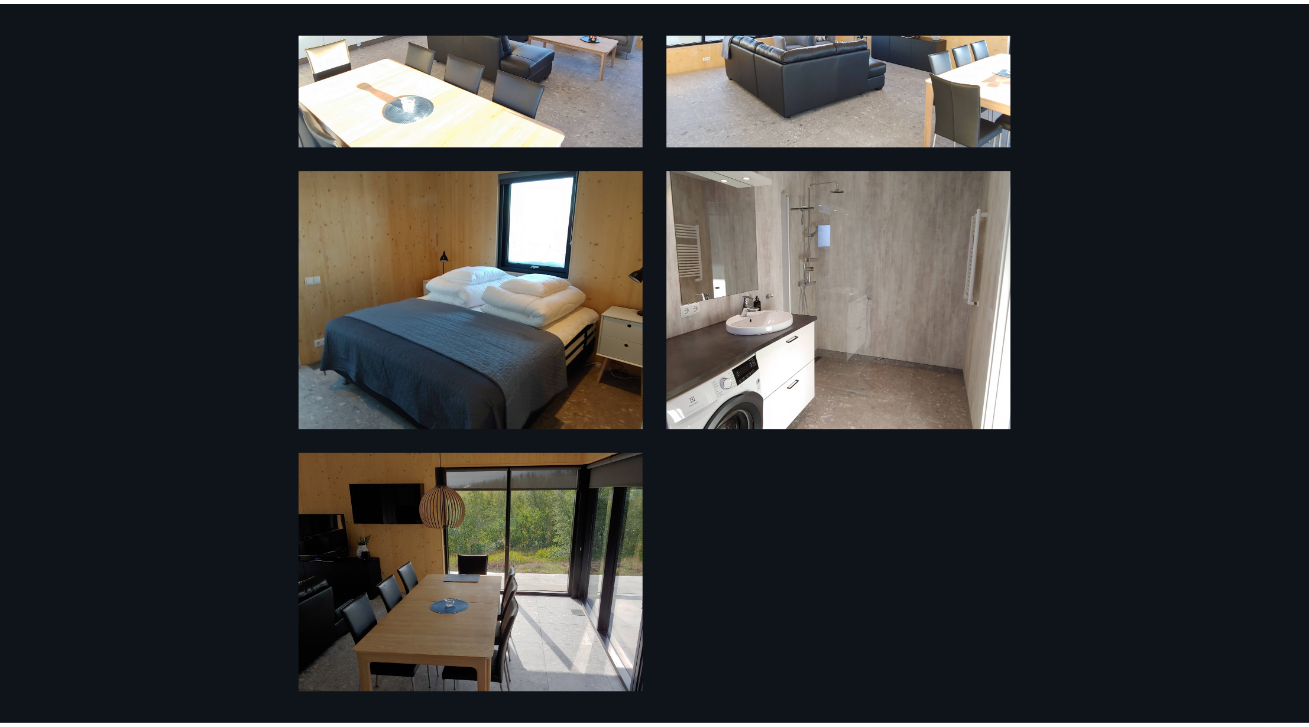 scroll, scrollTop: 1109, scrollLeft: 0, axis: vertical 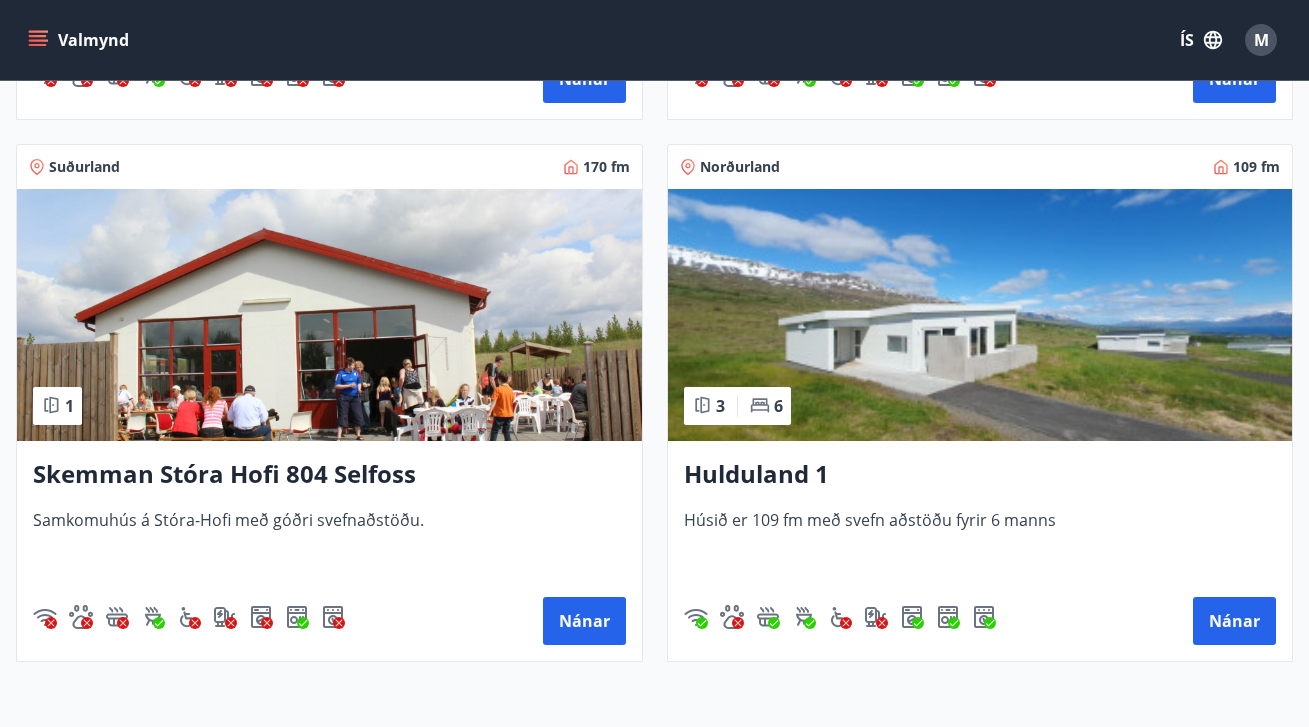 click at bounding box center [980, 315] 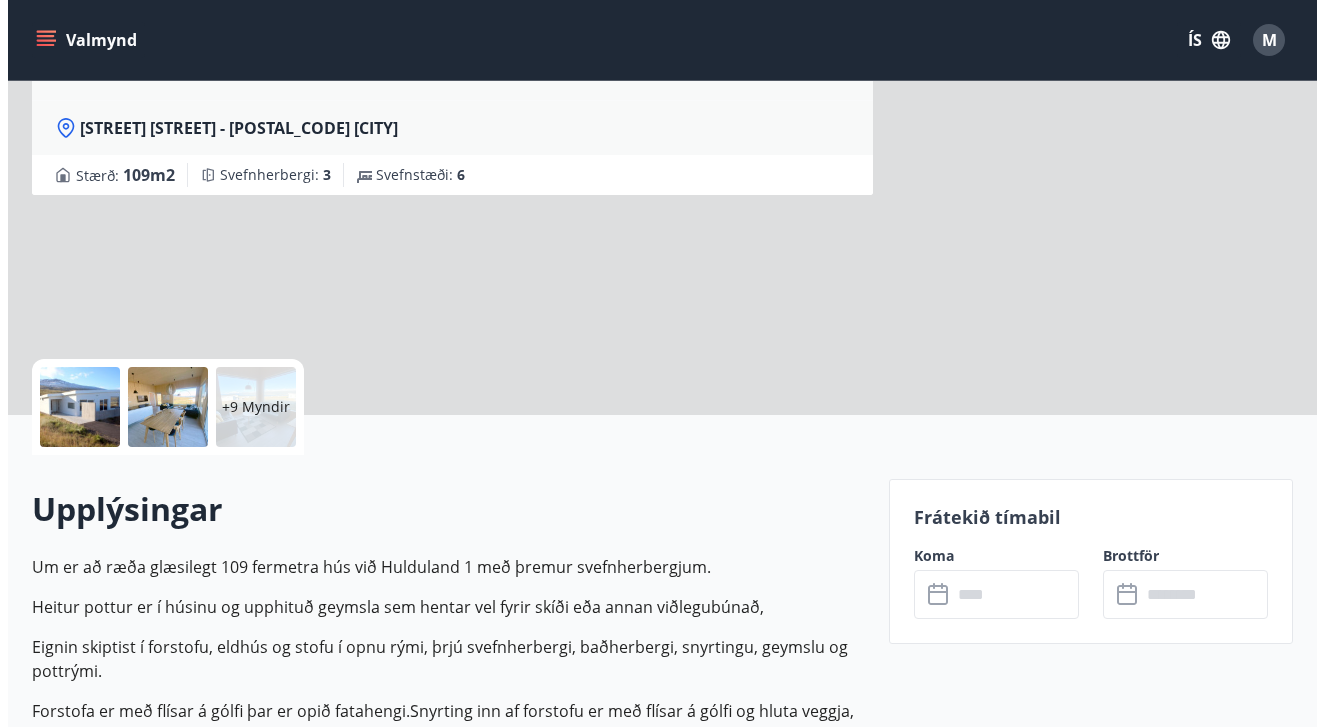 scroll, scrollTop: 0, scrollLeft: 0, axis: both 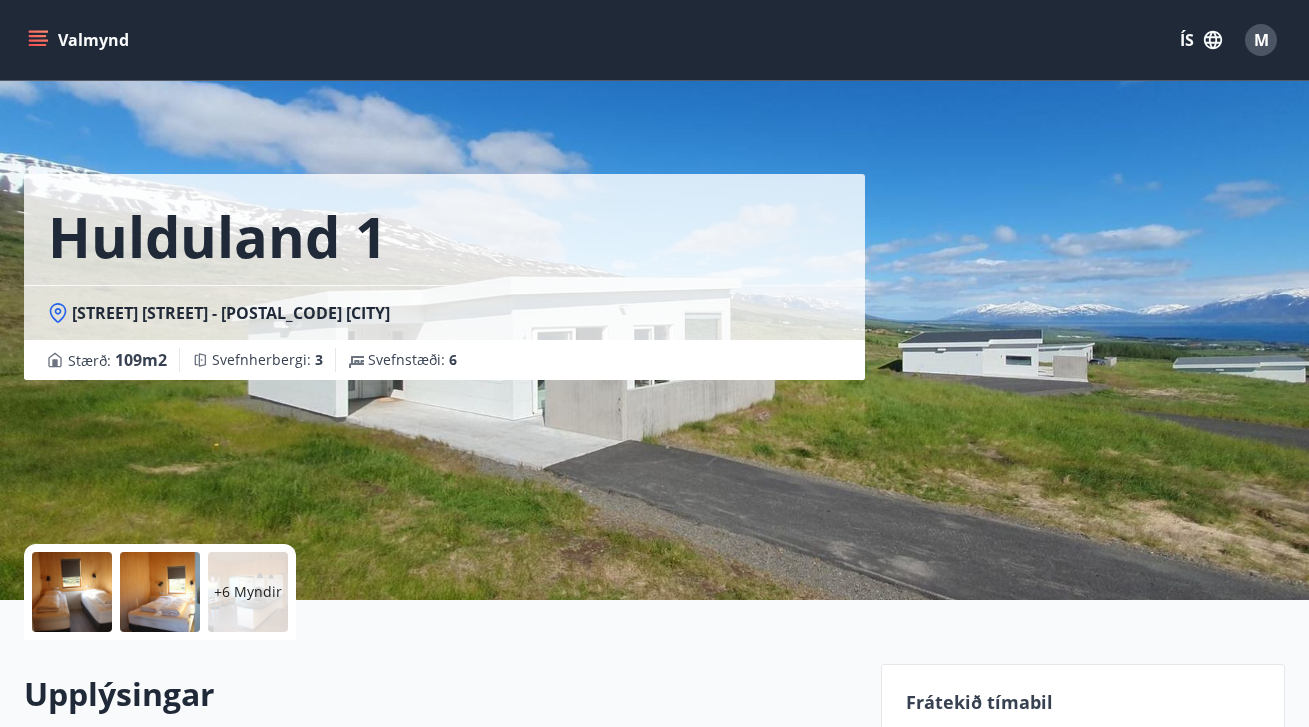 click at bounding box center (72, 592) 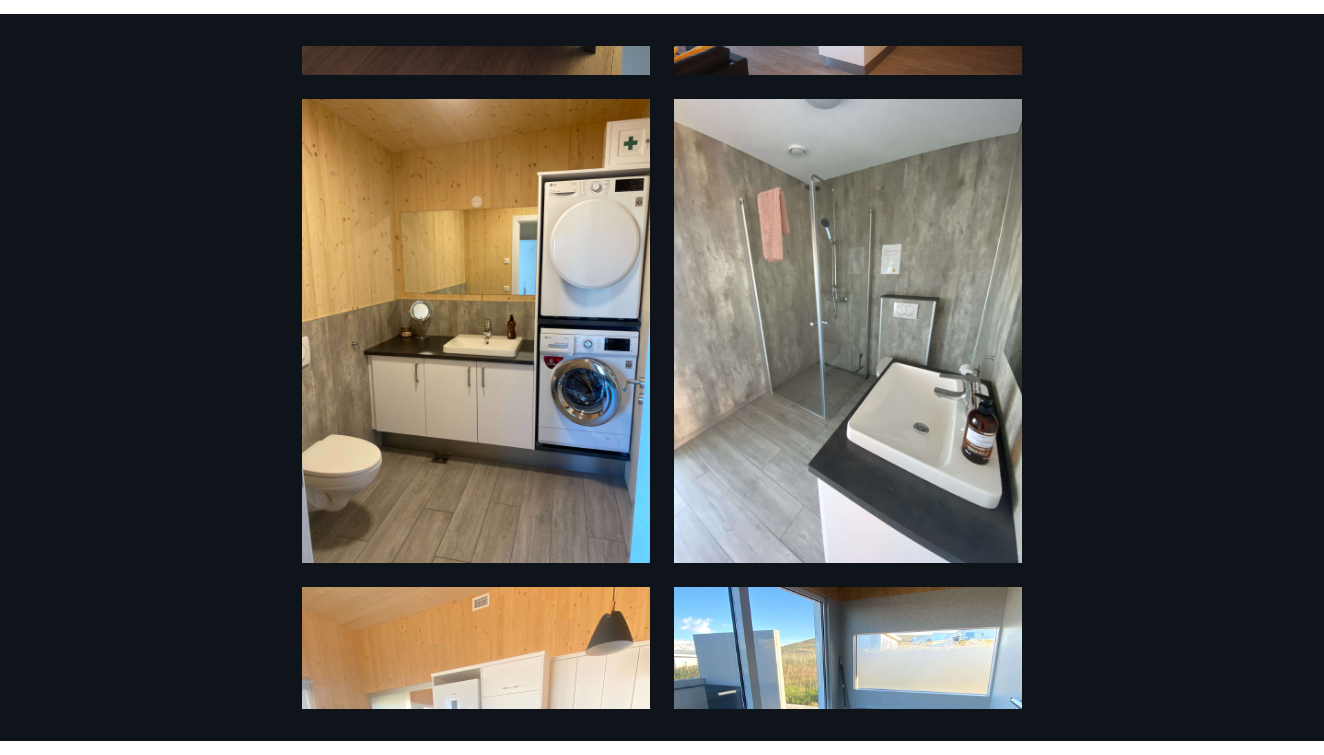 scroll, scrollTop: 0, scrollLeft: 0, axis: both 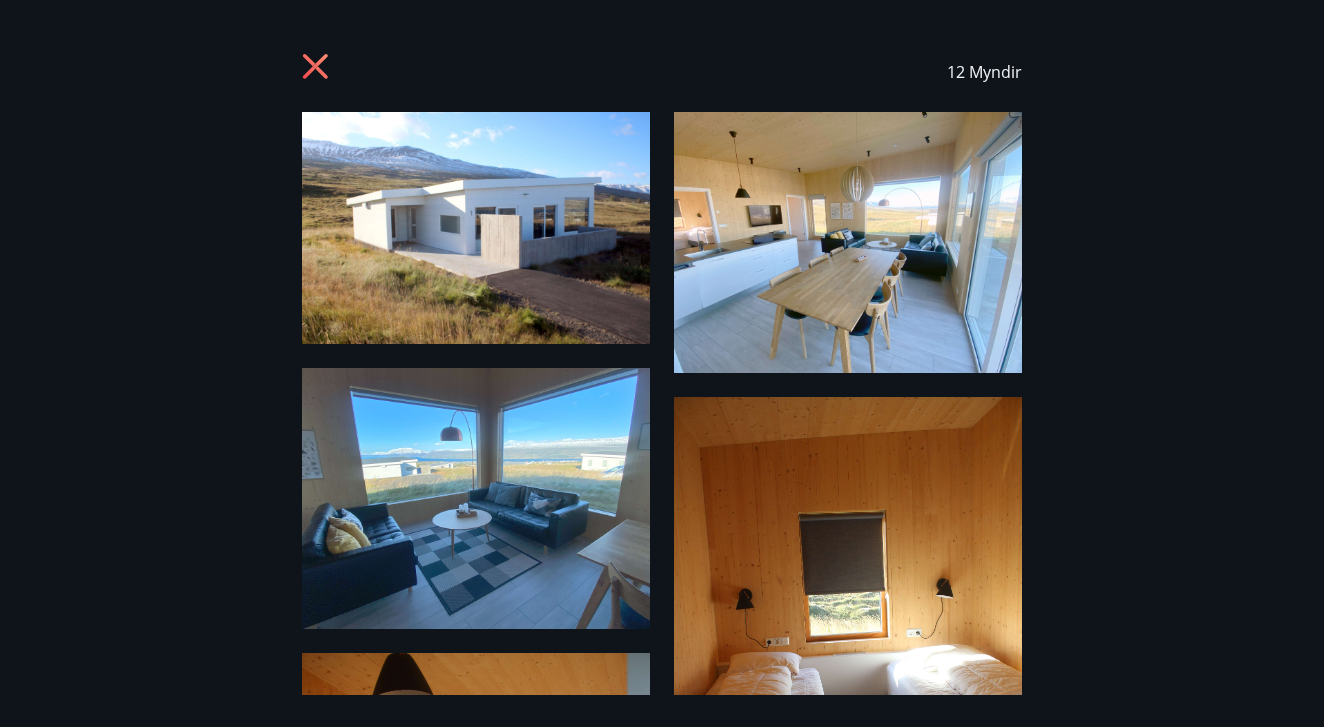 click 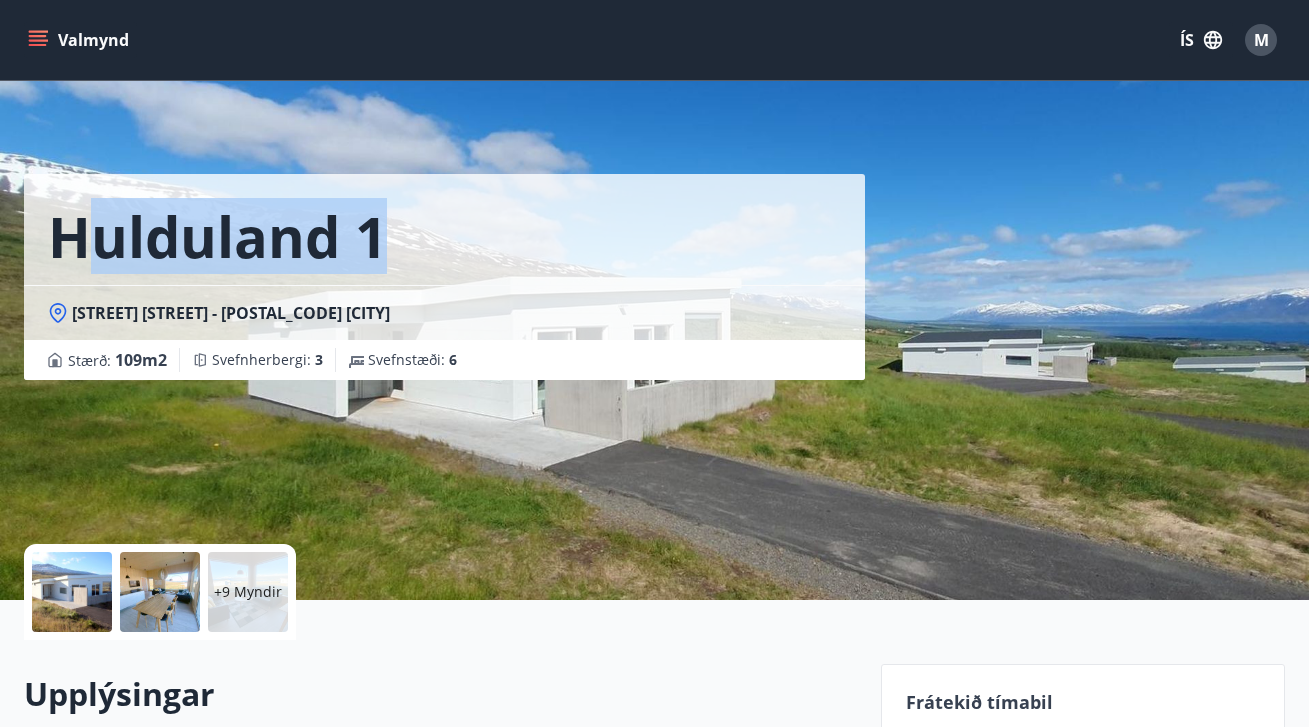 drag, startPoint x: 76, startPoint y: 217, endPoint x: 451, endPoint y: 263, distance: 377.8108 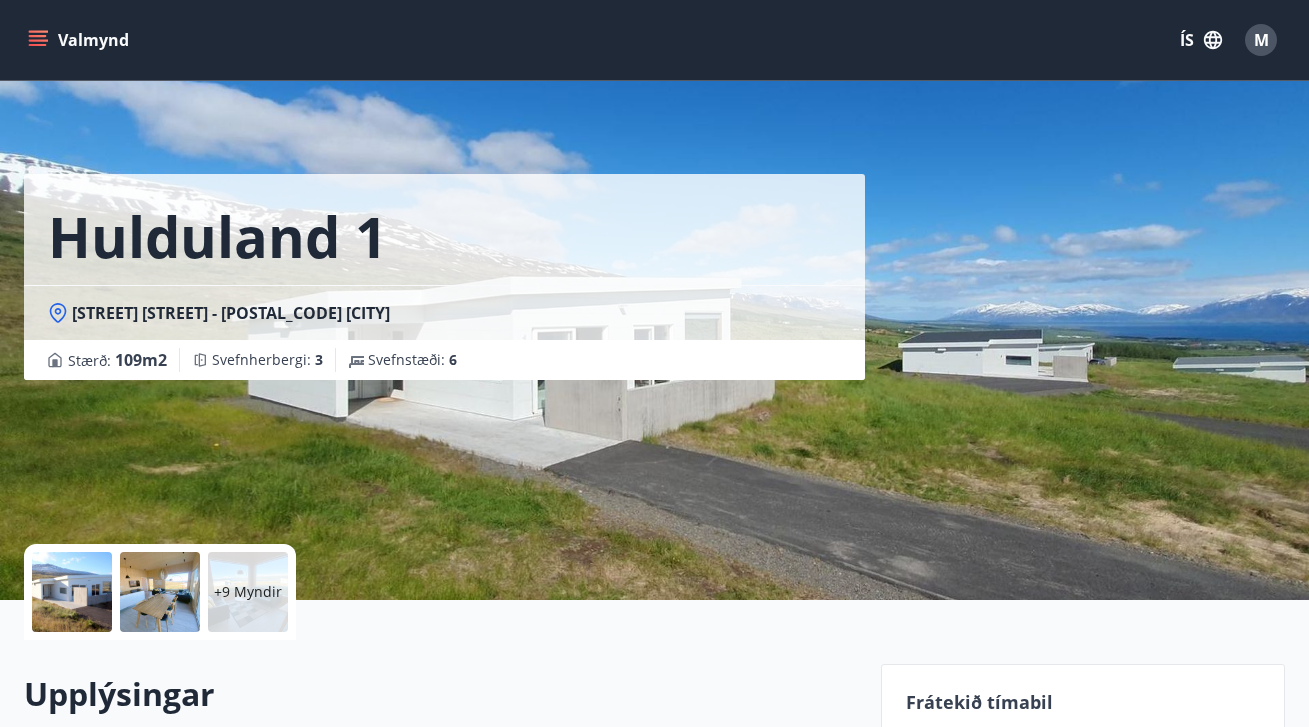 drag, startPoint x: 432, startPoint y: 454, endPoint x: 383, endPoint y: 407, distance: 67.89698 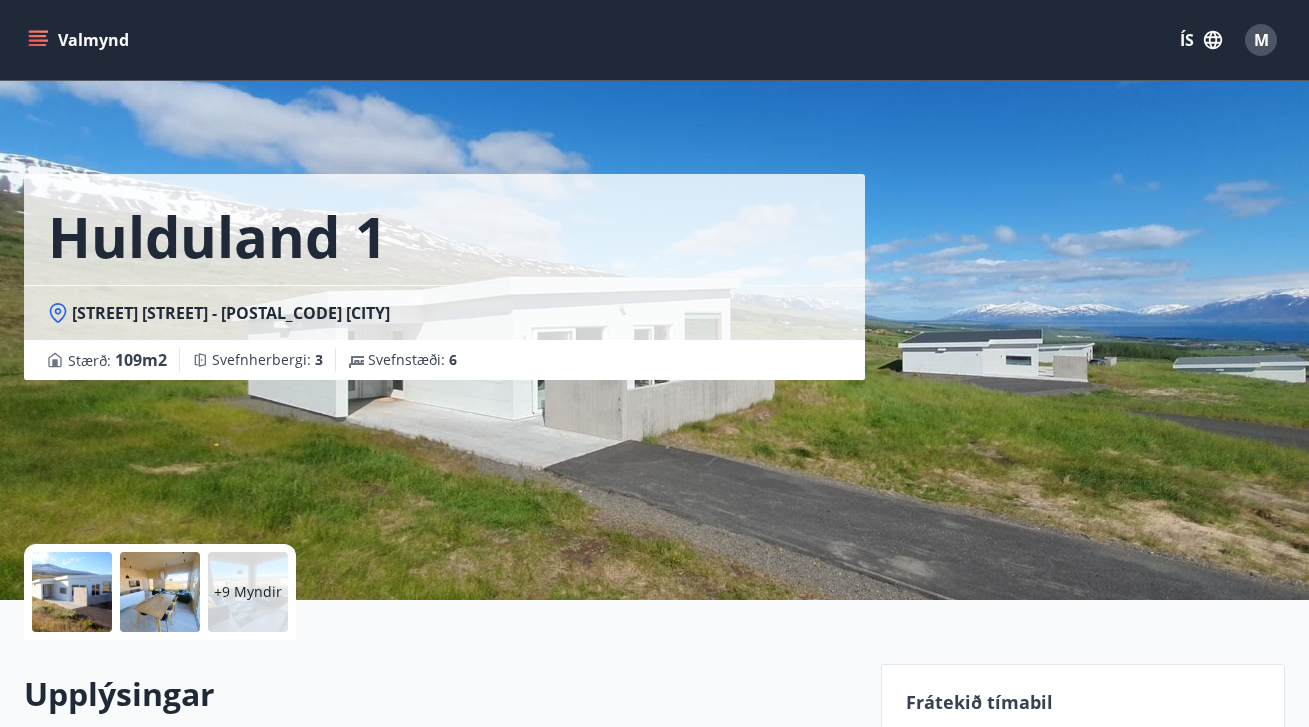 click on "Hulduland 1 Hulduland 1 - 600 Akureyri Stærð : 109 m2 Svefnherbergi : 3 Svefnstæði : 6" at bounding box center [444, 300] 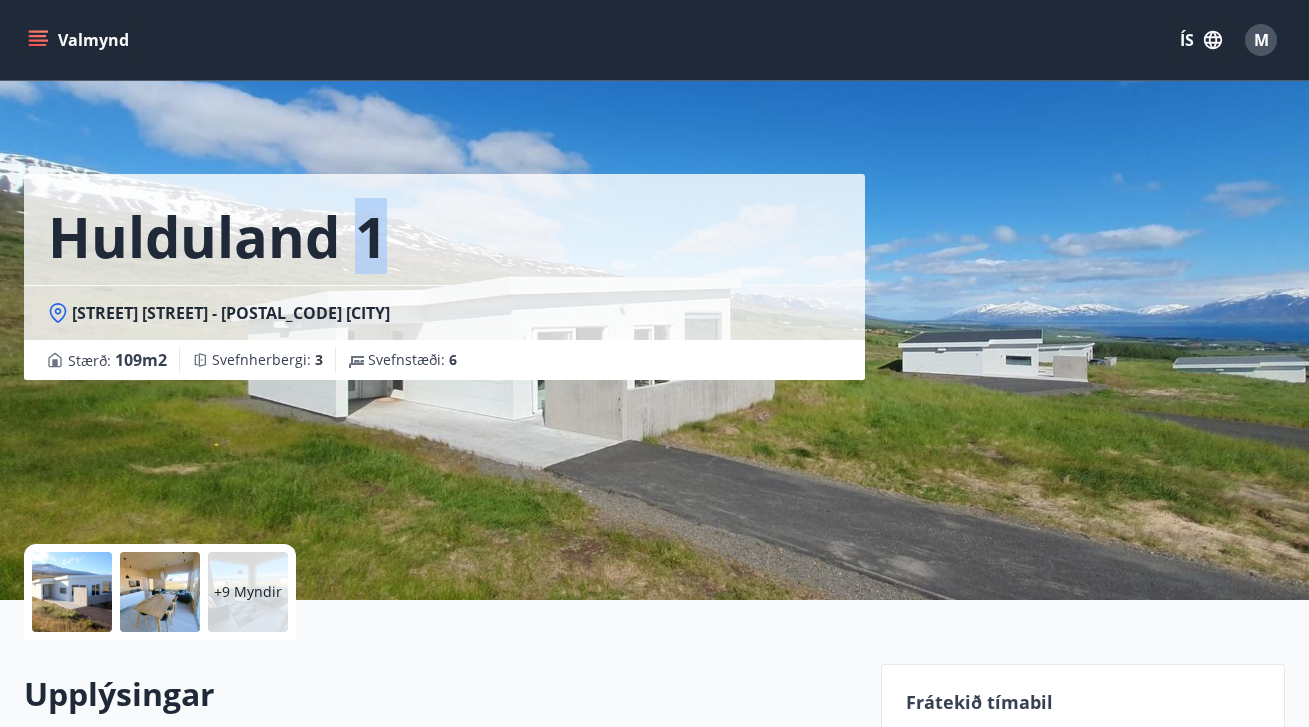 drag, startPoint x: 360, startPoint y: 242, endPoint x: 374, endPoint y: 247, distance: 14.866069 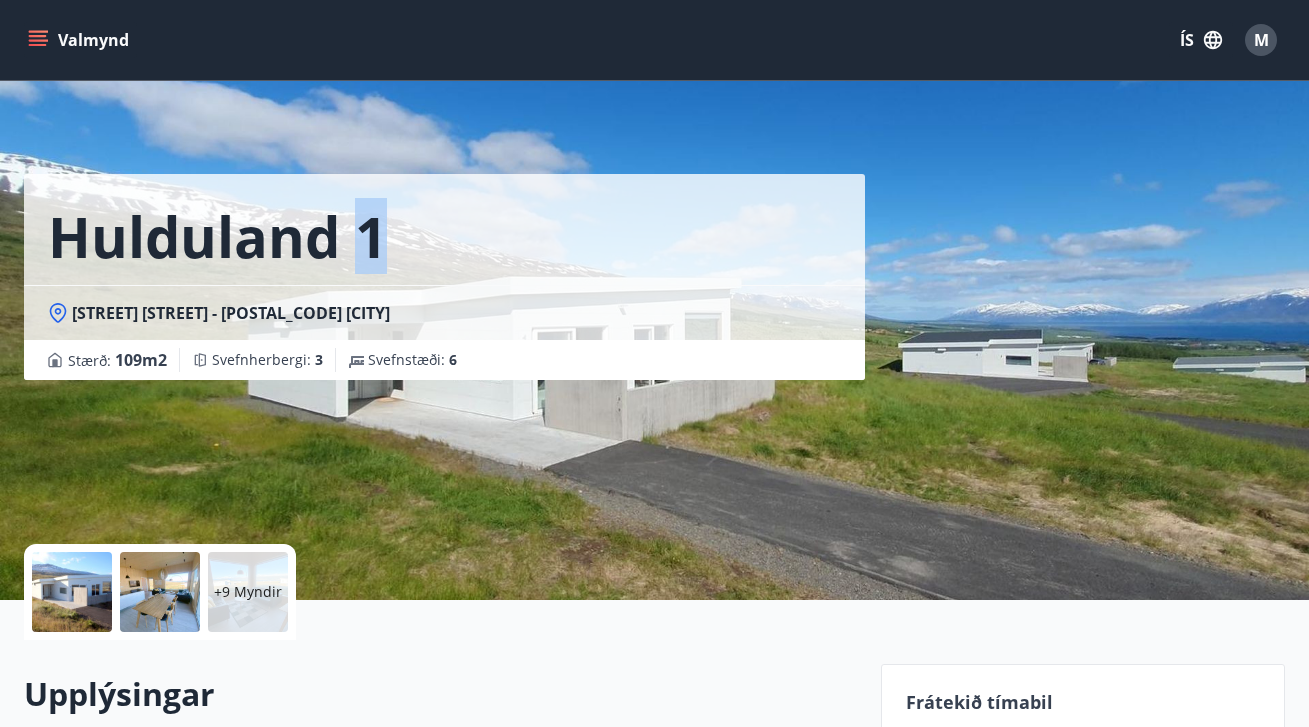 click on "Hulduland 1" at bounding box center (217, 236) 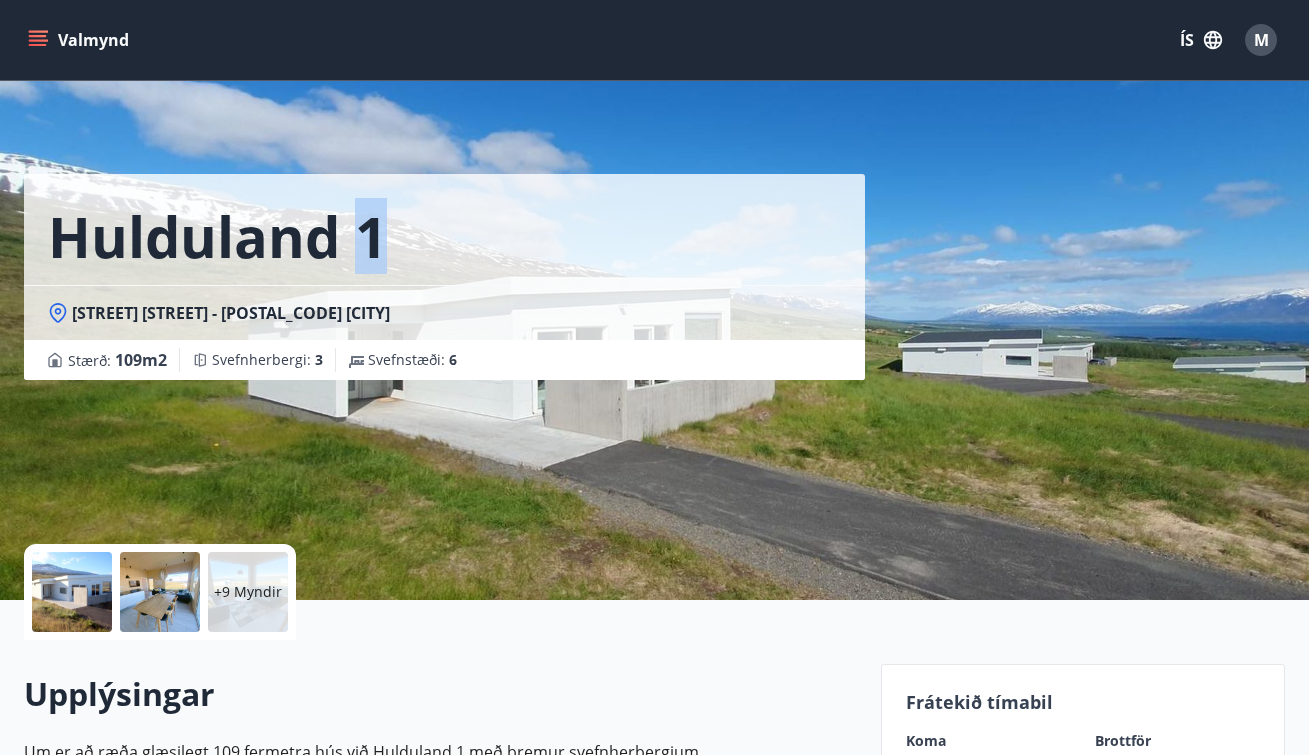 click on "M" at bounding box center (1261, 40) 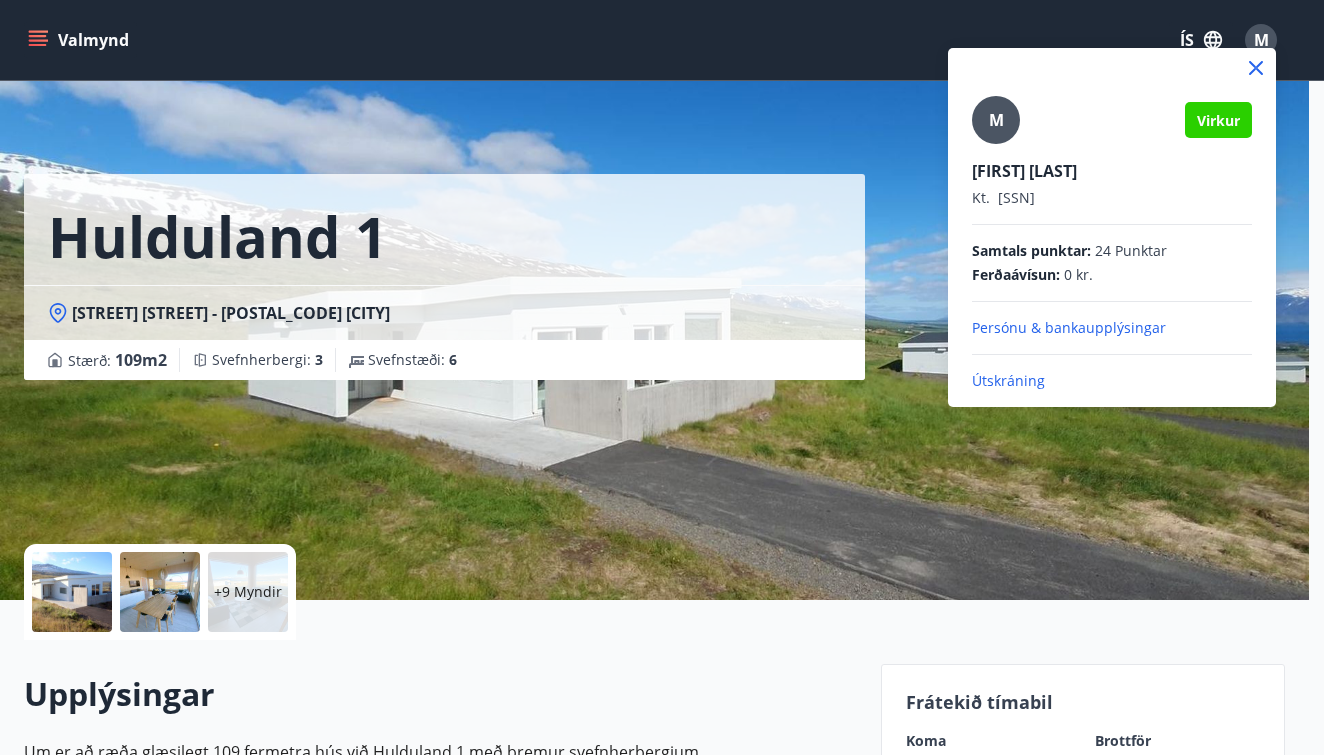 click on "Útskráning" at bounding box center [1112, 381] 